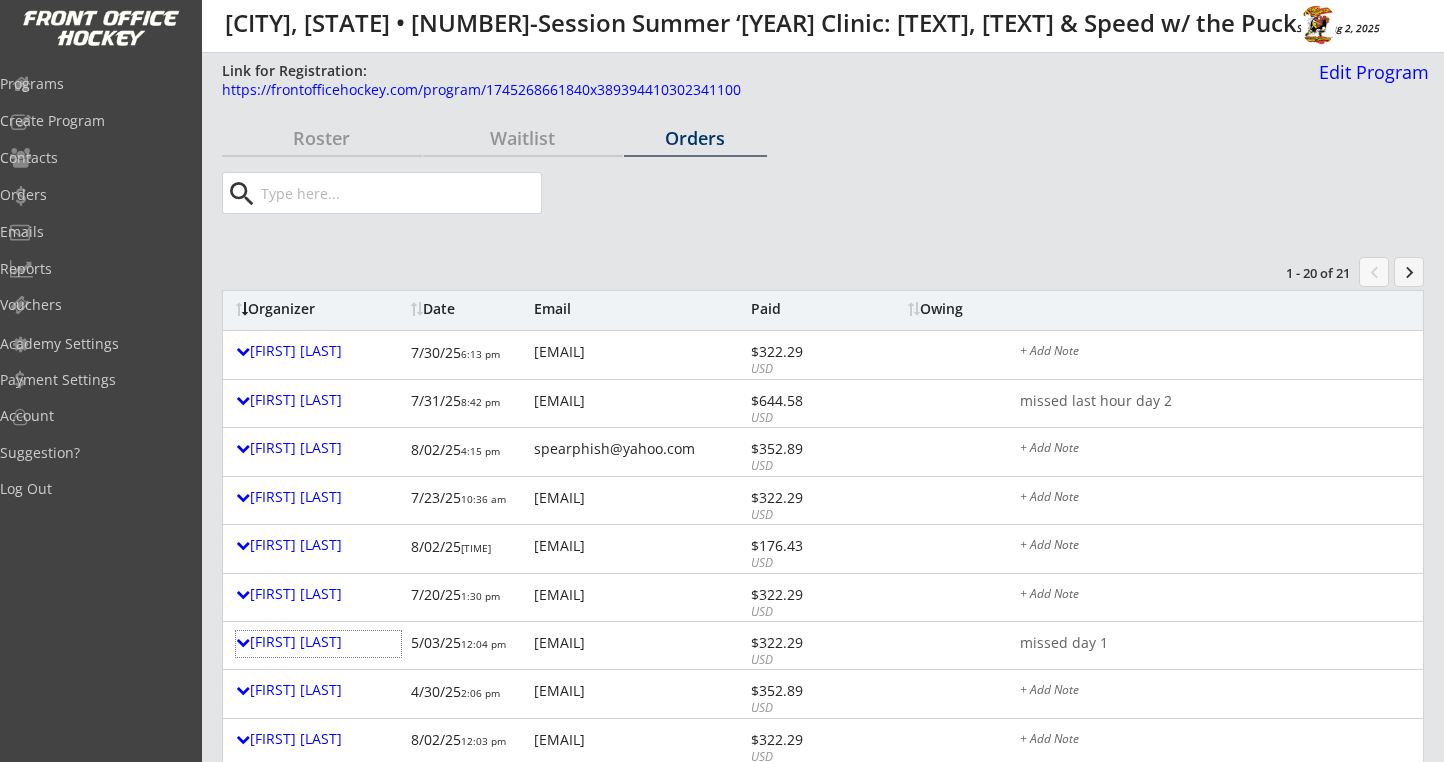 scroll, scrollTop: 400, scrollLeft: 0, axis: vertical 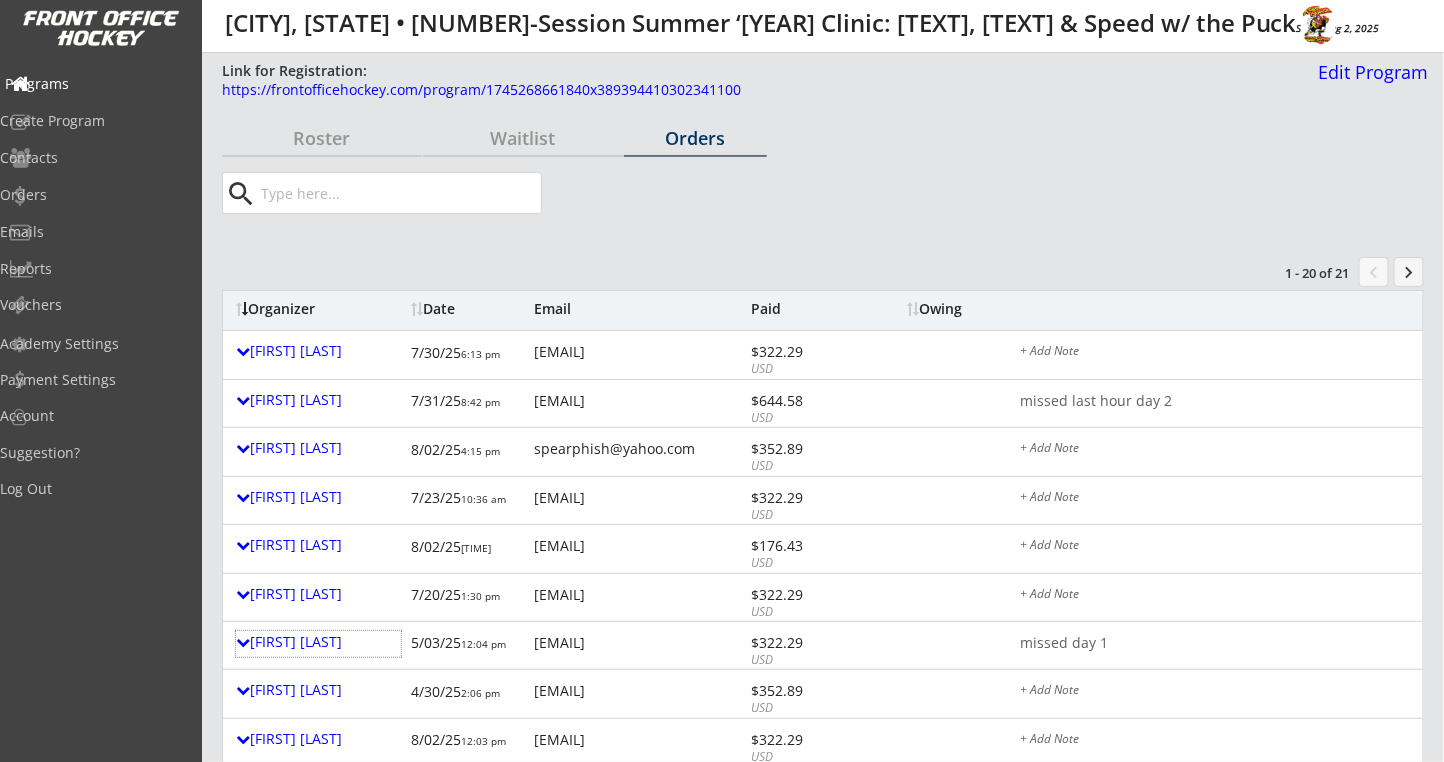 click on "Programs" at bounding box center (95, 85) 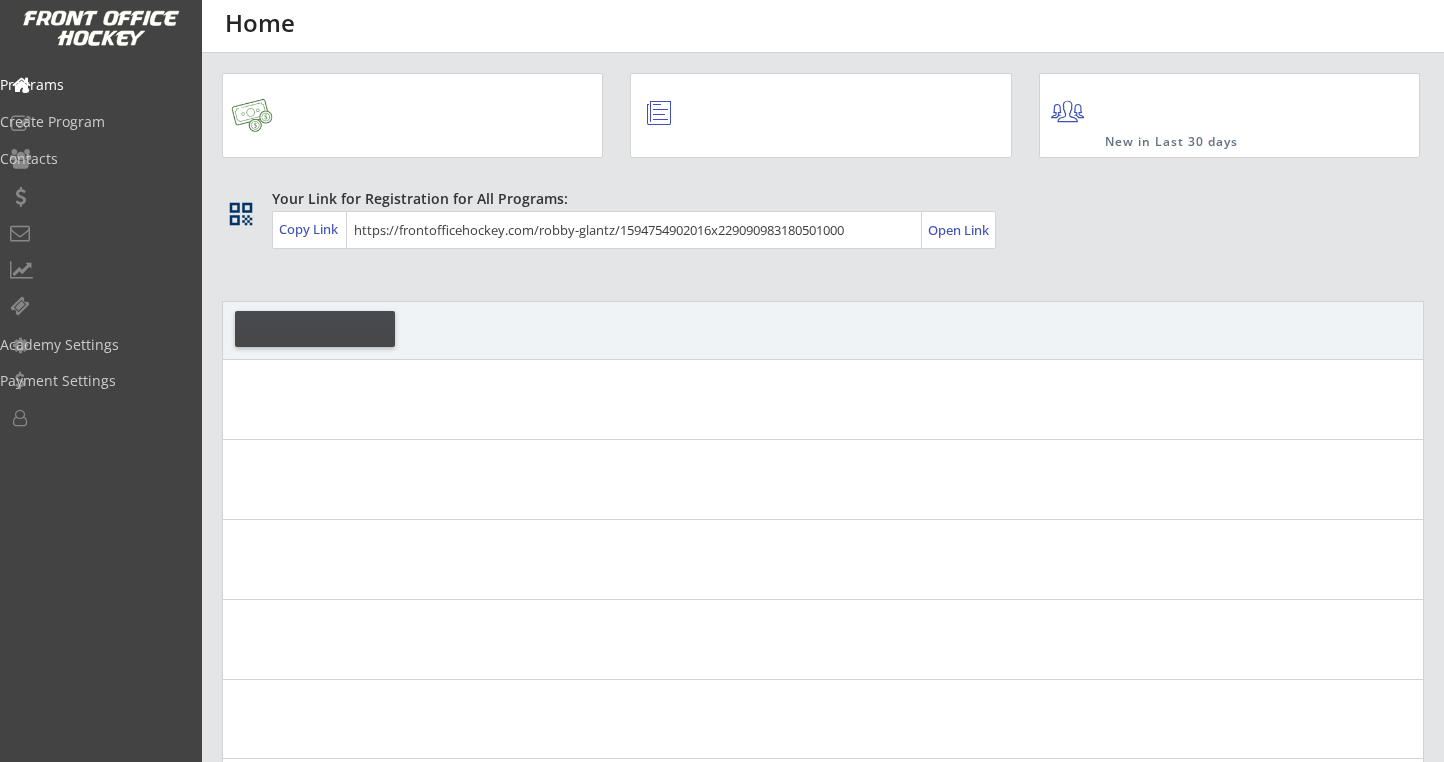 scroll, scrollTop: 0, scrollLeft: 0, axis: both 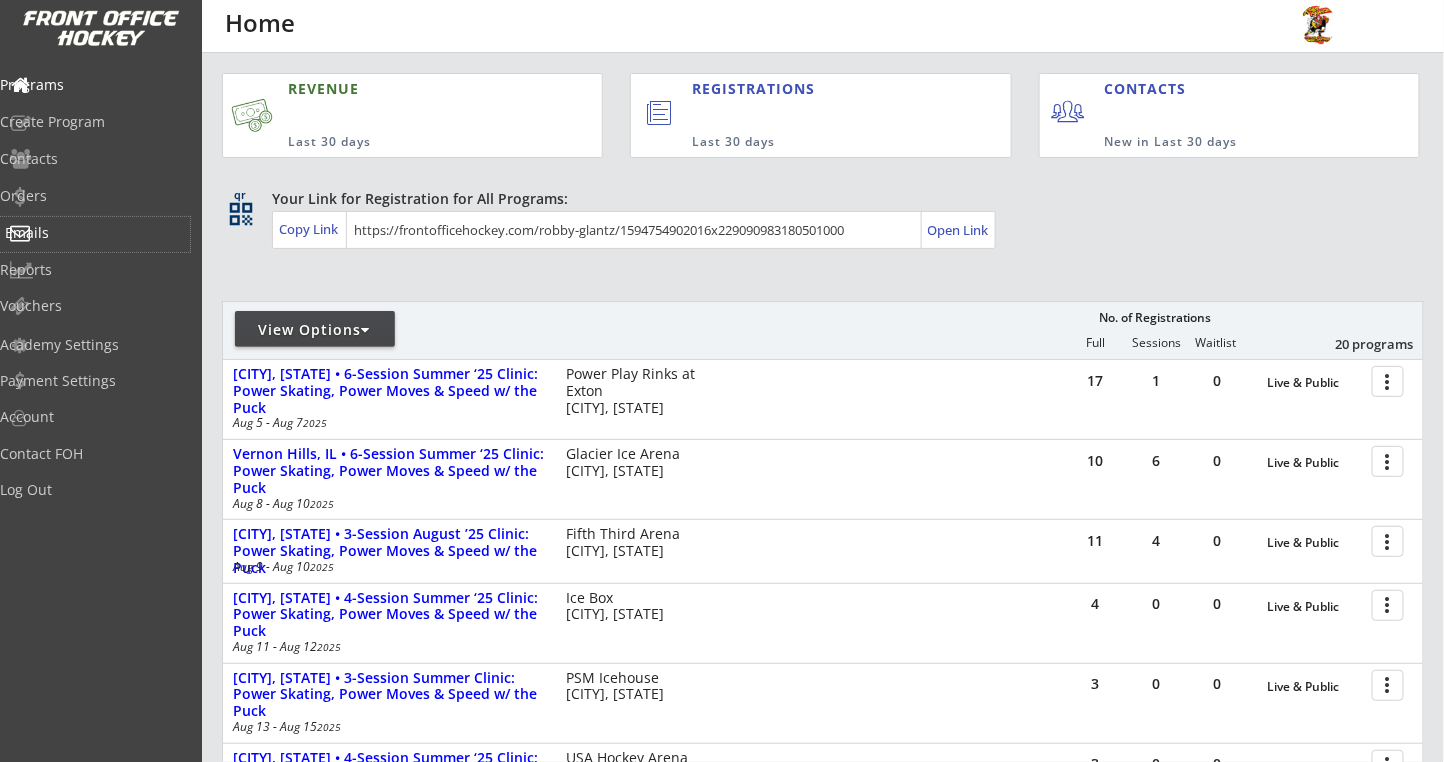 click on "Emails" at bounding box center [95, 233] 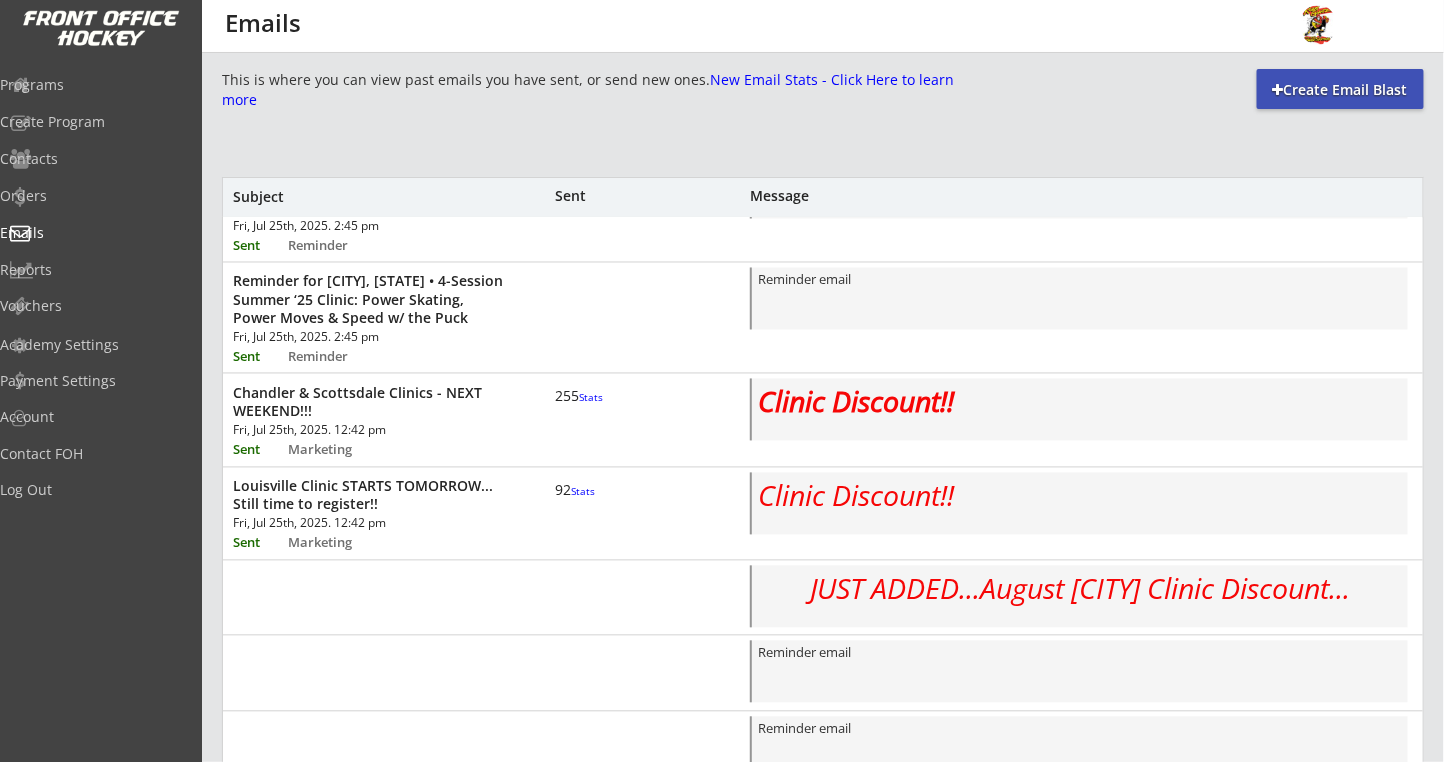 scroll, scrollTop: 1214, scrollLeft: 0, axis: vertical 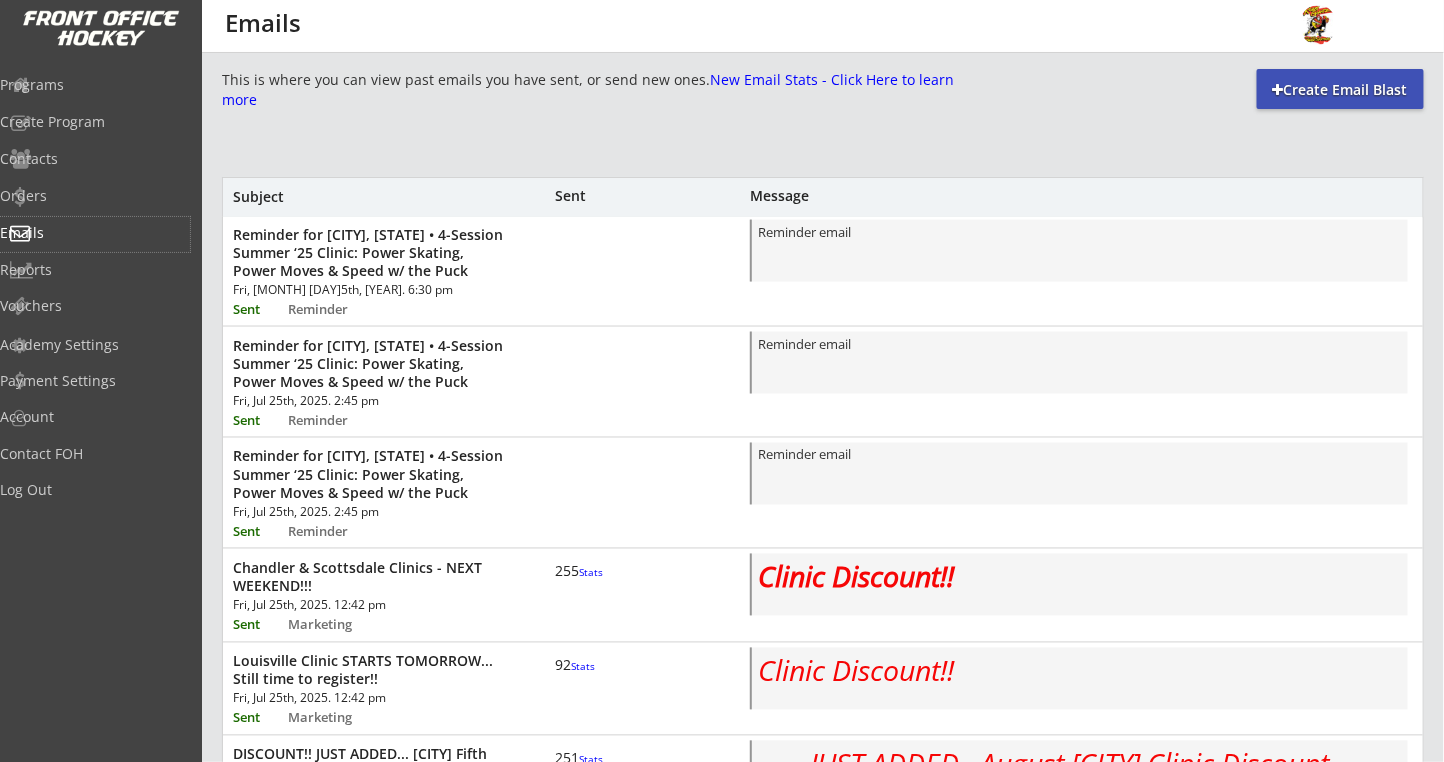 click on "Create Email Blast" at bounding box center [1340, 90] 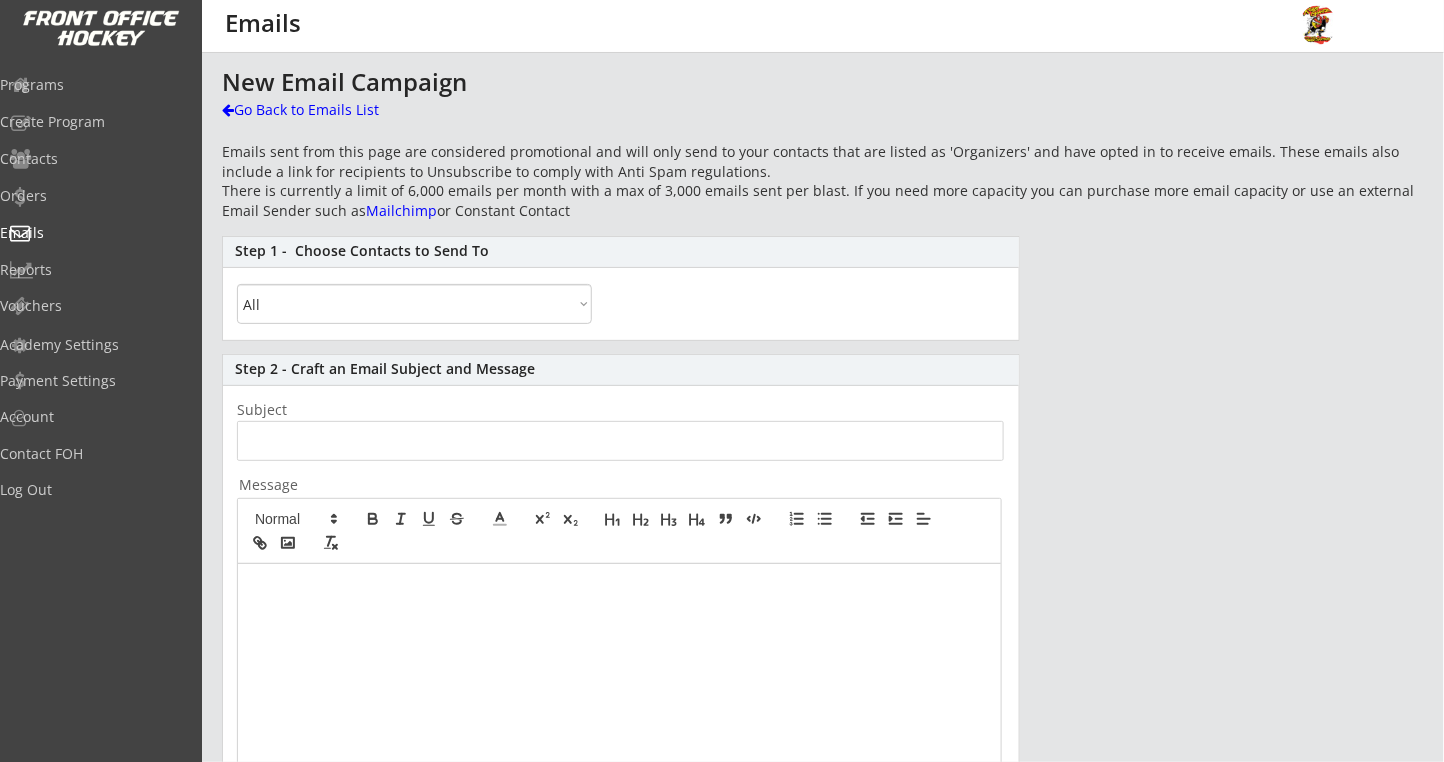 click on "All By Specific Programs Within Birth Year Range By Location" at bounding box center [414, 304] 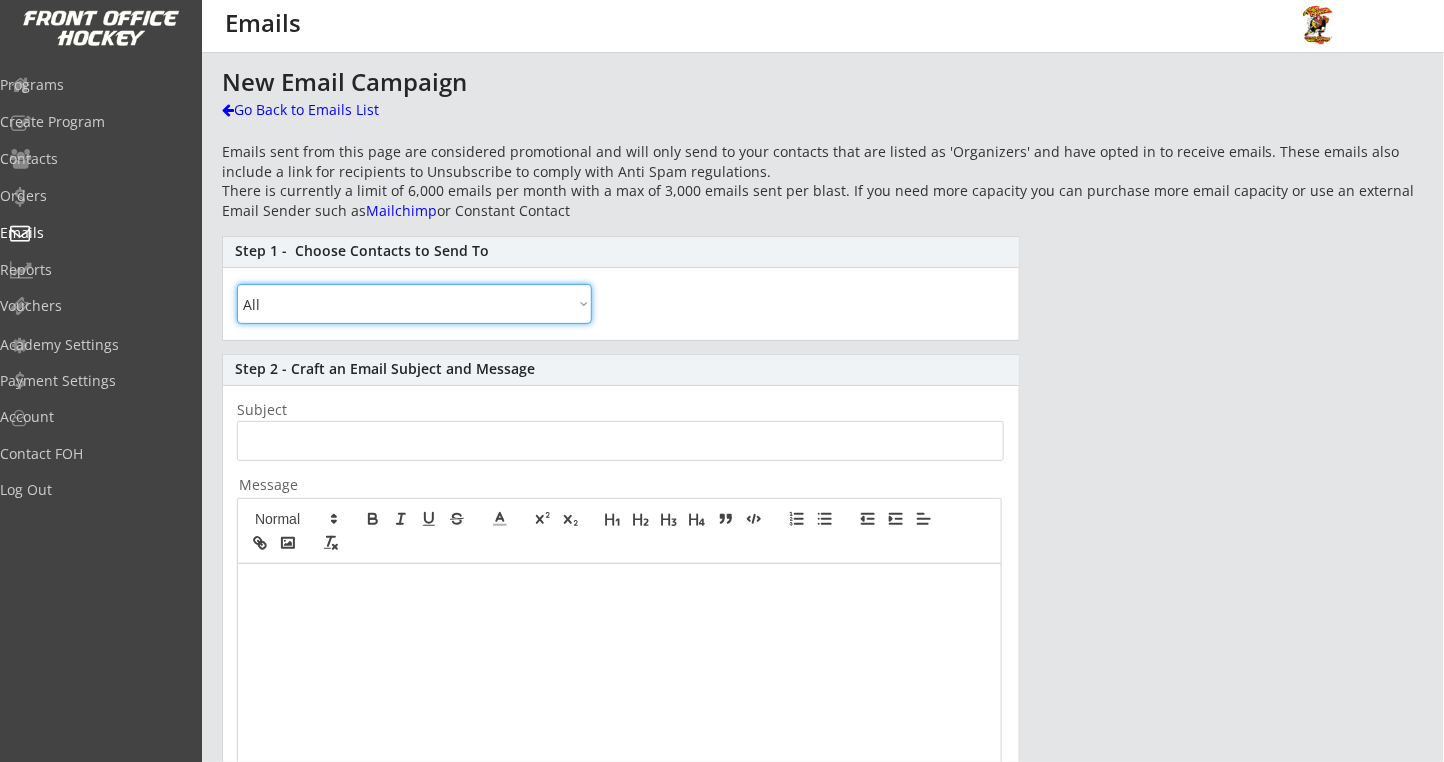 select on ""By Location"" 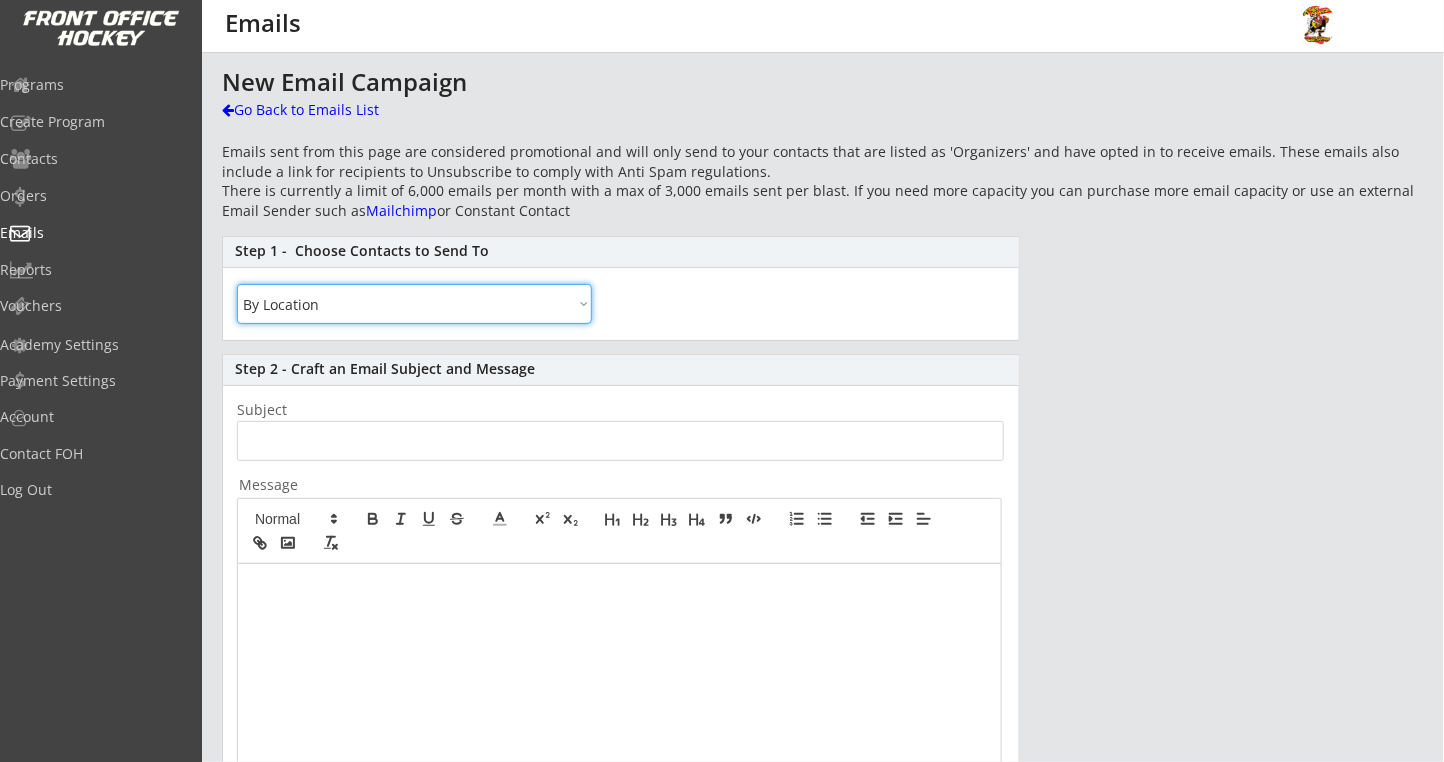 click on "All By Specific Programs Within Birth Year Range By Location" at bounding box center [414, 304] 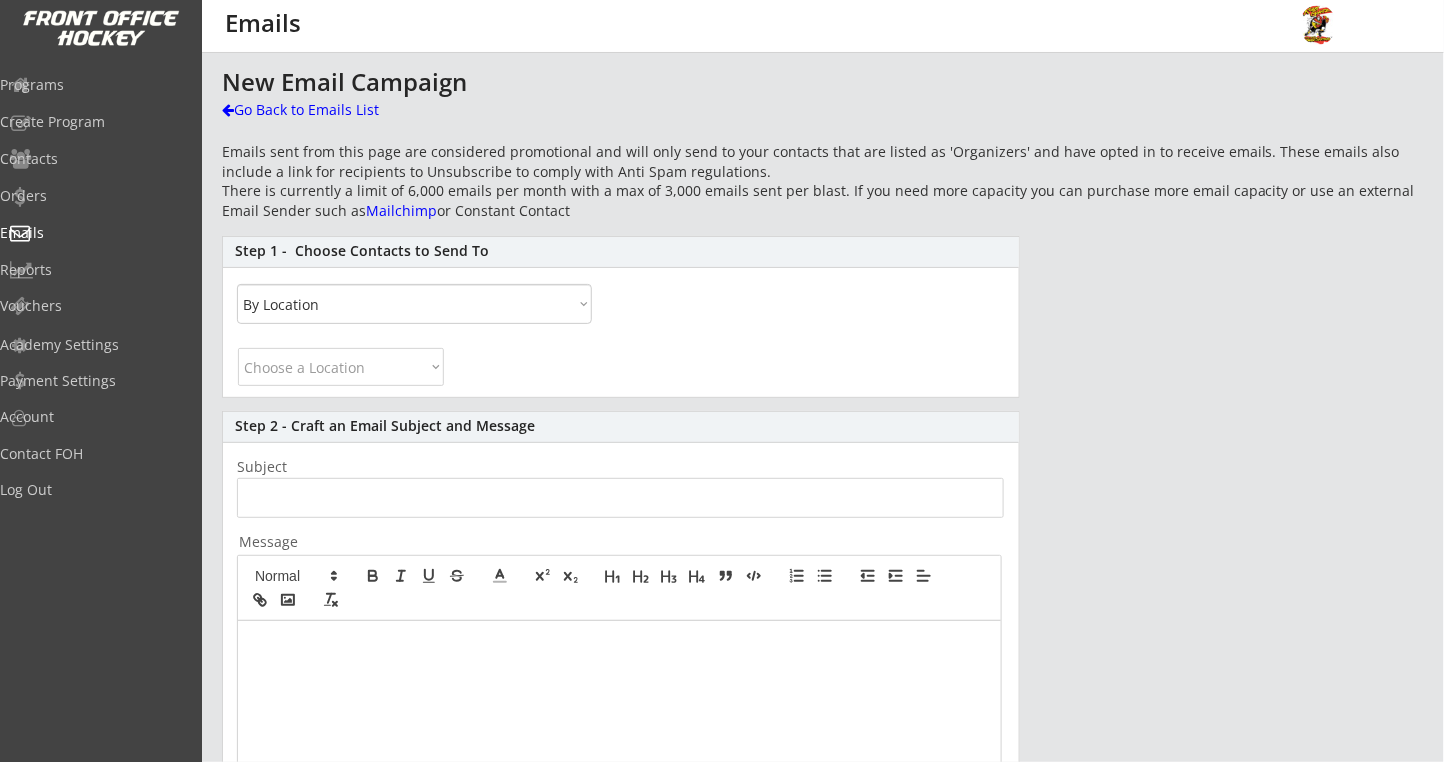 click on "Choose a Location  Canada United States Alabama Alaska Arizona Arkansas California Colorado Connecticut Delaware Florida Georgia Hawaii Idaho Illinois Indiana Iowa Kansas Kentucky Louisiana Maine Maryland Massachusetts Michigan Minnesota Mississippi Missouri Montana Nebraska Nevada New Hampshire New Jersey New Mexico New York North Carolina North Dakota Ohio Oklahoma Oregon Pennsylvania Rhode Island South Carolina South Dakota Tennessee Texas Utah Vermont Virginia Washington West Virginia Wisconsin Wyoming Alberta British Columbia Manitoba New Brunswick Newfoundland and Labrador Northwest Territories Nova Scotia Nunavut Ontario Prince Edward Island Quebec Saskatchewan Yukon" at bounding box center [341, 367] 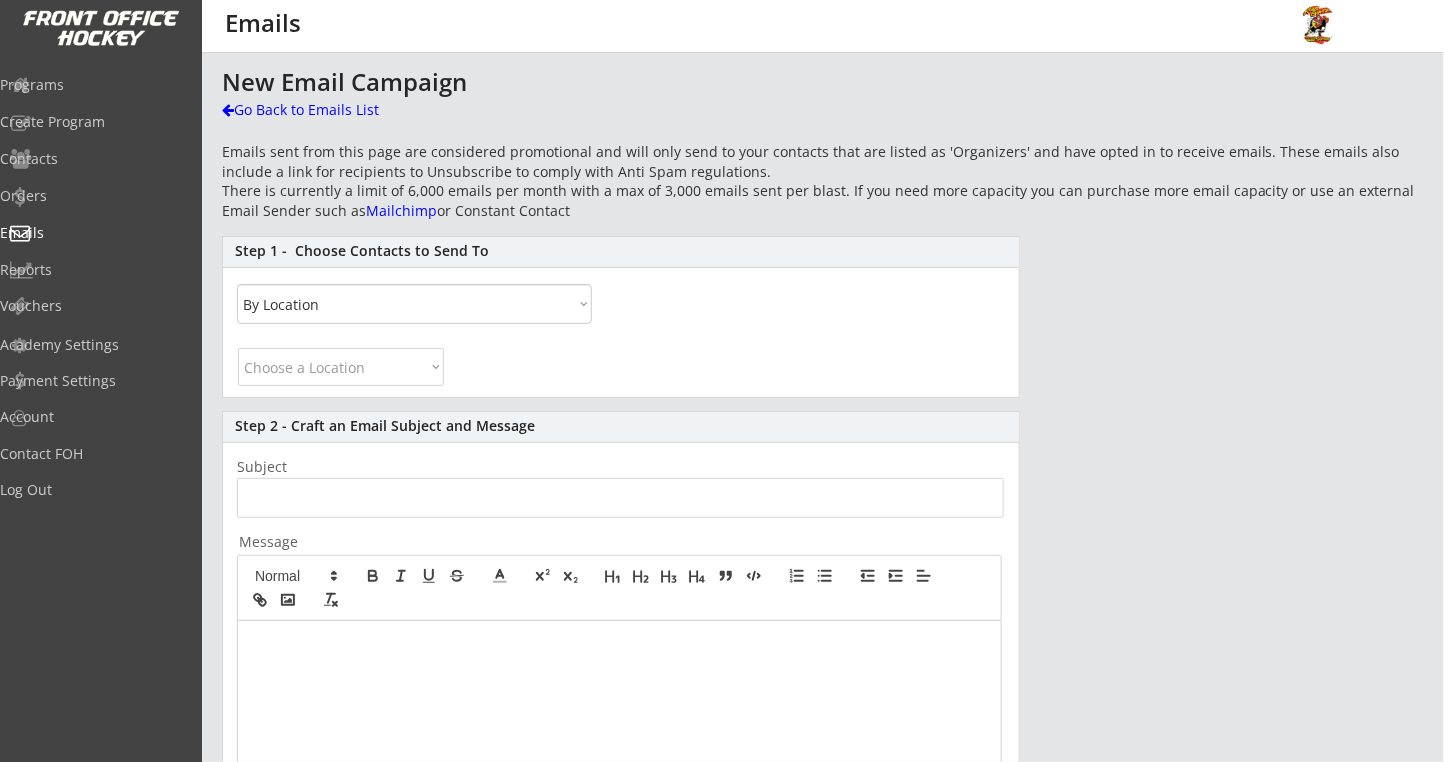 click on "Choose a Location  Canada United States Alabama Alaska Arizona Arkansas California Colorado Connecticut Delaware Florida Georgia Hawaii Idaho Illinois Indiana Iowa Kansas Kentucky Louisiana Maine Maryland Massachusetts Michigan Minnesota Mississippi Missouri Montana Nebraska Nevada New Hampshire New Jersey New Mexico New York North Carolina North Dakota Ohio Oklahoma Oregon Pennsylvania Rhode Island South Carolina South Dakota Tennessee Texas Utah Vermont Virginia Washington West Virginia Wisconsin Wyoming Alberta British Columbia Manitoba New Brunswick Newfoundland and Labrador Northwest Territories Nova Scotia Nunavut Ontario Prince Edward Island Quebec Saskatchewan Yukon" at bounding box center [341, 367] 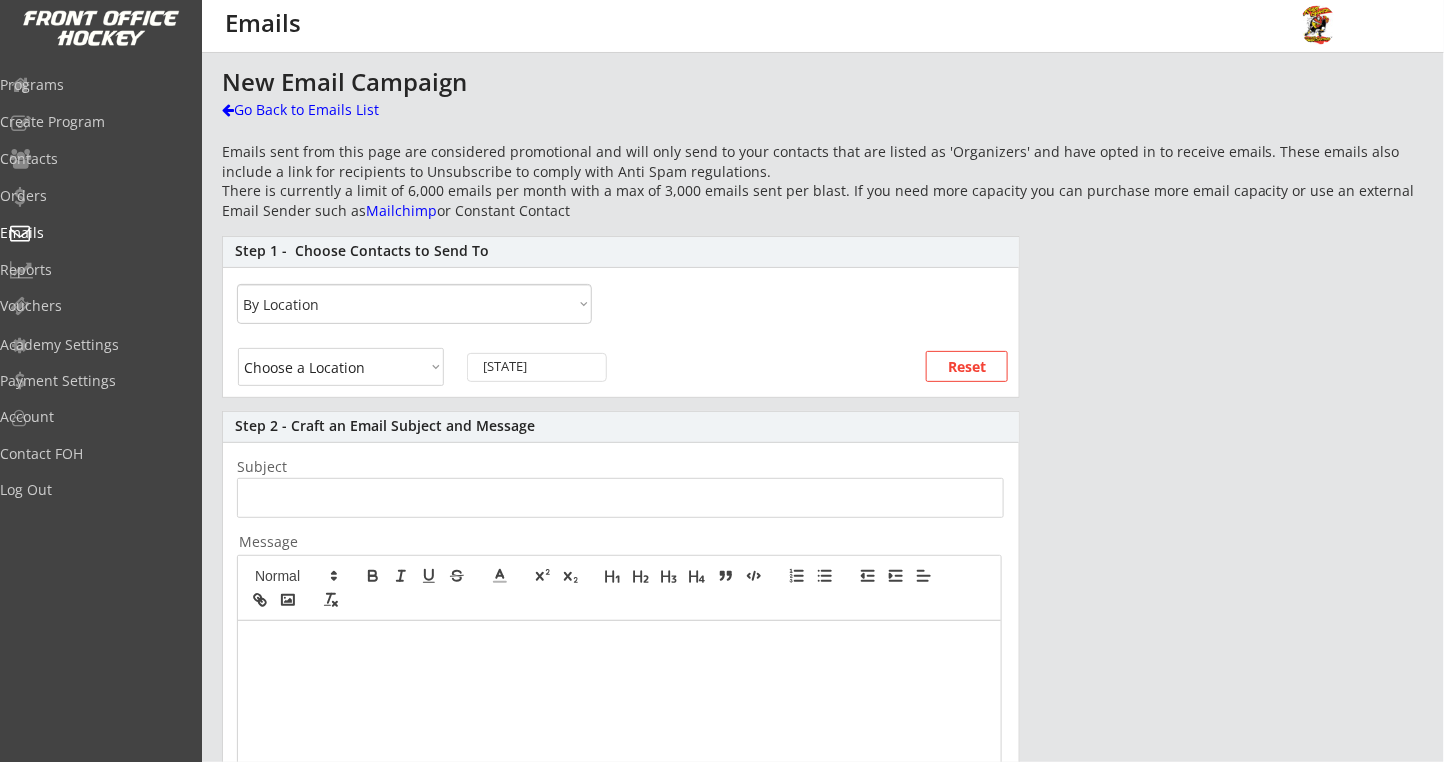 click on "Choose a Location  Canada United States Alabama Alaska Arizona Arkansas California Colorado Connecticut Delaware Florida Georgia Hawaii Idaho Illinois Indiana Iowa Kansas Kentucky Louisiana Maine Maryland Massachusetts Michigan Minnesota Mississippi Missouri Montana Nebraska Nevada New Hampshire New Jersey New Mexico New York North Carolina North Dakota Ohio Oklahoma Oregon Pennsylvania Rhode Island South Carolina South Dakota Tennessee Texas Utah Vermont Virginia Washington West Virginia Wisconsin Wyoming Alberta British Columbia Manitoba New Brunswick Newfoundland and Labrador Northwest Territories Nova Scotia Nunavut Ontario Prince Edward Island Quebec Saskatchewan Yukon" at bounding box center (341, 367) 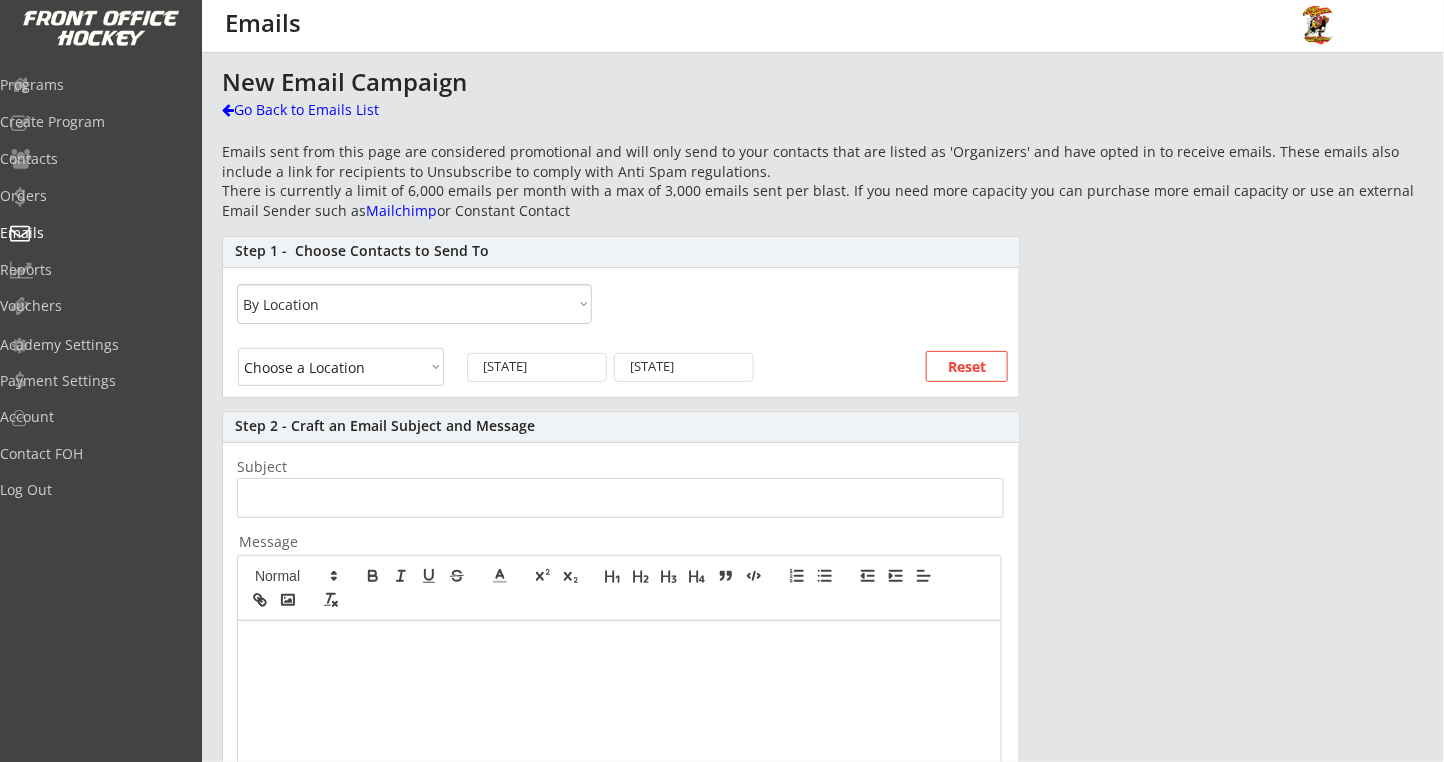 click on "Choose a Location  Canada United States Alabama Alaska Arizona Arkansas California Colorado Connecticut Delaware Florida Georgia Hawaii Idaho Illinois Indiana Iowa Kansas Kentucky Louisiana Maine Maryland Massachusetts Michigan Minnesota Mississippi Missouri Montana Nebraska Nevada New Hampshire New Jersey New Mexico New York North Carolina North Dakota Ohio Oklahoma Oregon Pennsylvania Rhode Island South Carolina South Dakota Tennessee Texas Utah Vermont Virginia Washington West Virginia Wisconsin Wyoming Alberta British Columbia Manitoba New Brunswick Newfoundland and Labrador Northwest Territories Nova Scotia Nunavut Ontario Prince Edward Island Quebec Saskatchewan Yukon" at bounding box center (341, 367) 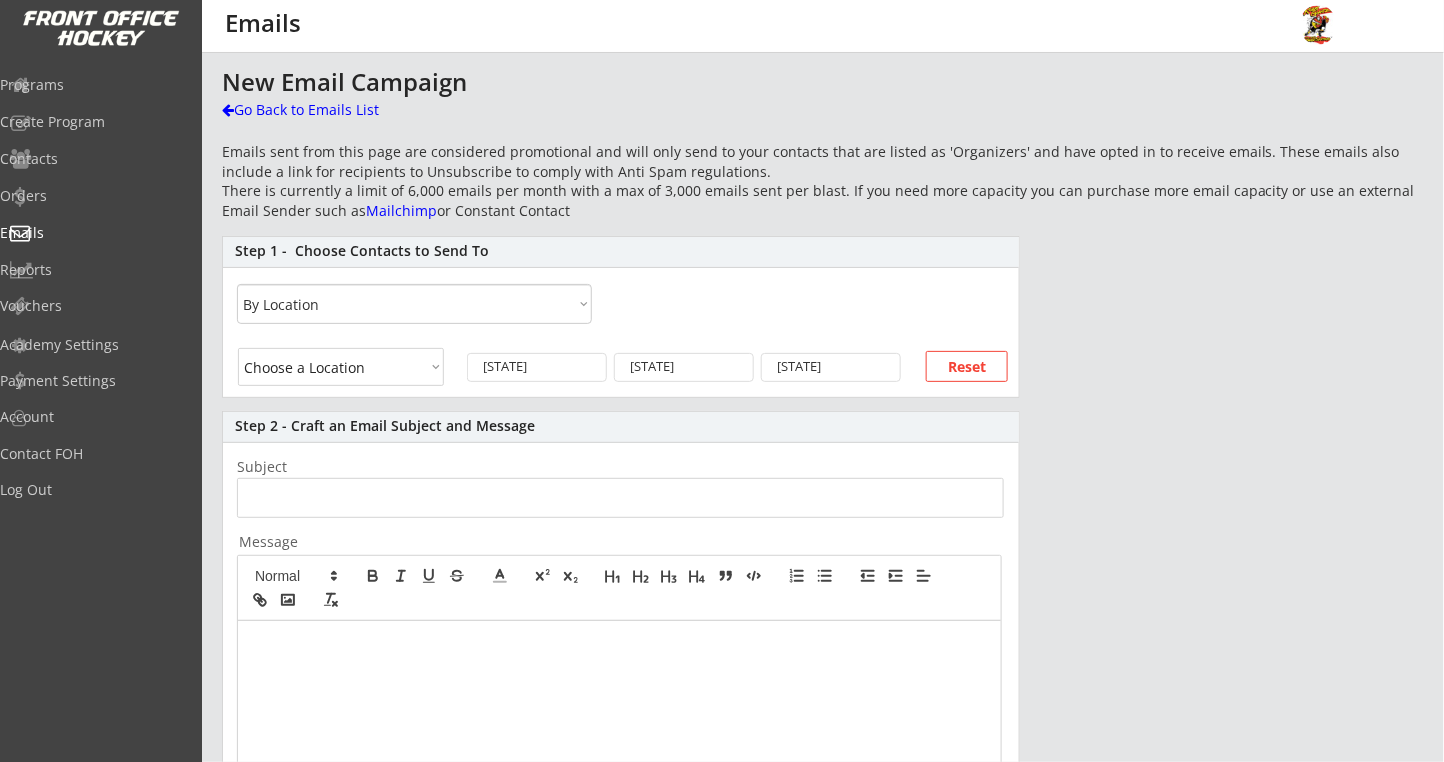 click on "Choose a Location  Canada United States Alabama Alaska Arizona Arkansas California Colorado Connecticut Delaware Florida Georgia Hawaii Idaho Illinois Indiana Iowa Kansas Kentucky Louisiana Maine Maryland Massachusetts Michigan Minnesota Mississippi Missouri Montana Nebraska Nevada New Hampshire New Jersey New Mexico New York North Carolina North Dakota Ohio Oklahoma Oregon Pennsylvania Rhode Island South Carolina South Dakota Tennessee Texas Utah Vermont Virginia Washington West Virginia Wisconsin Wyoming Alberta British Columbia Manitoba New Brunswick Newfoundland and Labrador Northwest Territories Nova Scotia Nunavut Ontario Prince Edward Island Quebec Saskatchewan Yukon" at bounding box center [341, 367] 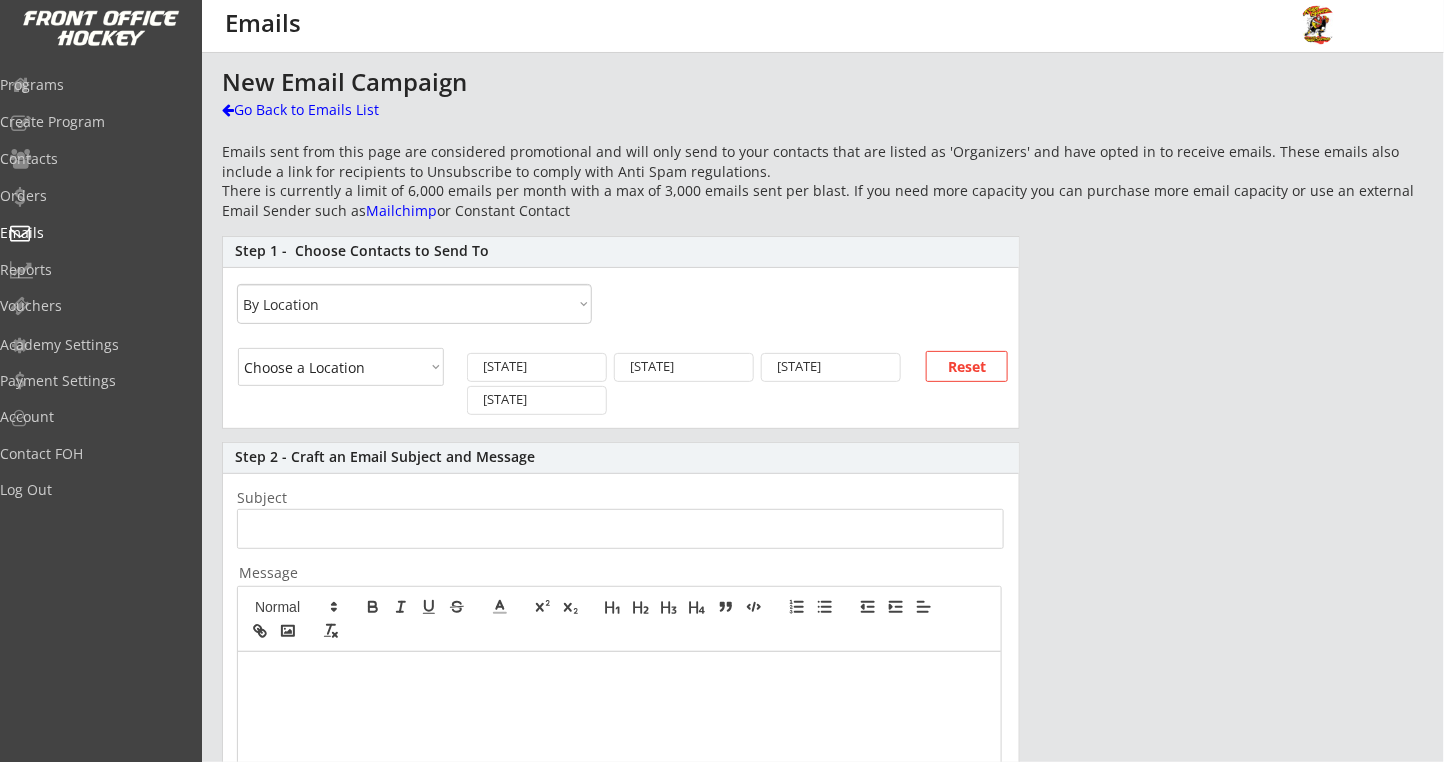 click on "New Email Campaign Go Back to Emails List Emails sent from this page are considered promotional and will only send to your contacts that are listed as 'Organizers' and have opted in to receive emails. These emails also include a link for recipients to Unsubscribe to comply with Anti Spam regulations.
There is currently a limit of 6,000 emails per month with a max of 3,000 emails sent per blast. If you need more capacity you can purchase more email capacity or use an external Email Sender such as Mailchimp or Constant Contact Step 1 - Choose Contacts to Send To All By Specific Programs Within Birth Year Range By Location Choose a Location Canada United States Alabama Alaska Arizona Arkansas California Colorado Connecticut Delaware Florida Georgia Hawaii Idaho Illinois Indiana Iowa Kansas Kentucky Louisiana Maine Maryland Massachusetts Michigan Minnesota Mississippi Missouri Montana Nebraska Nevada New Hampshire New Jersey New Mexico New York North Carolina North Dakota Ohio Oklahoma Oregon Pennsylvania" at bounding box center (823, 693) 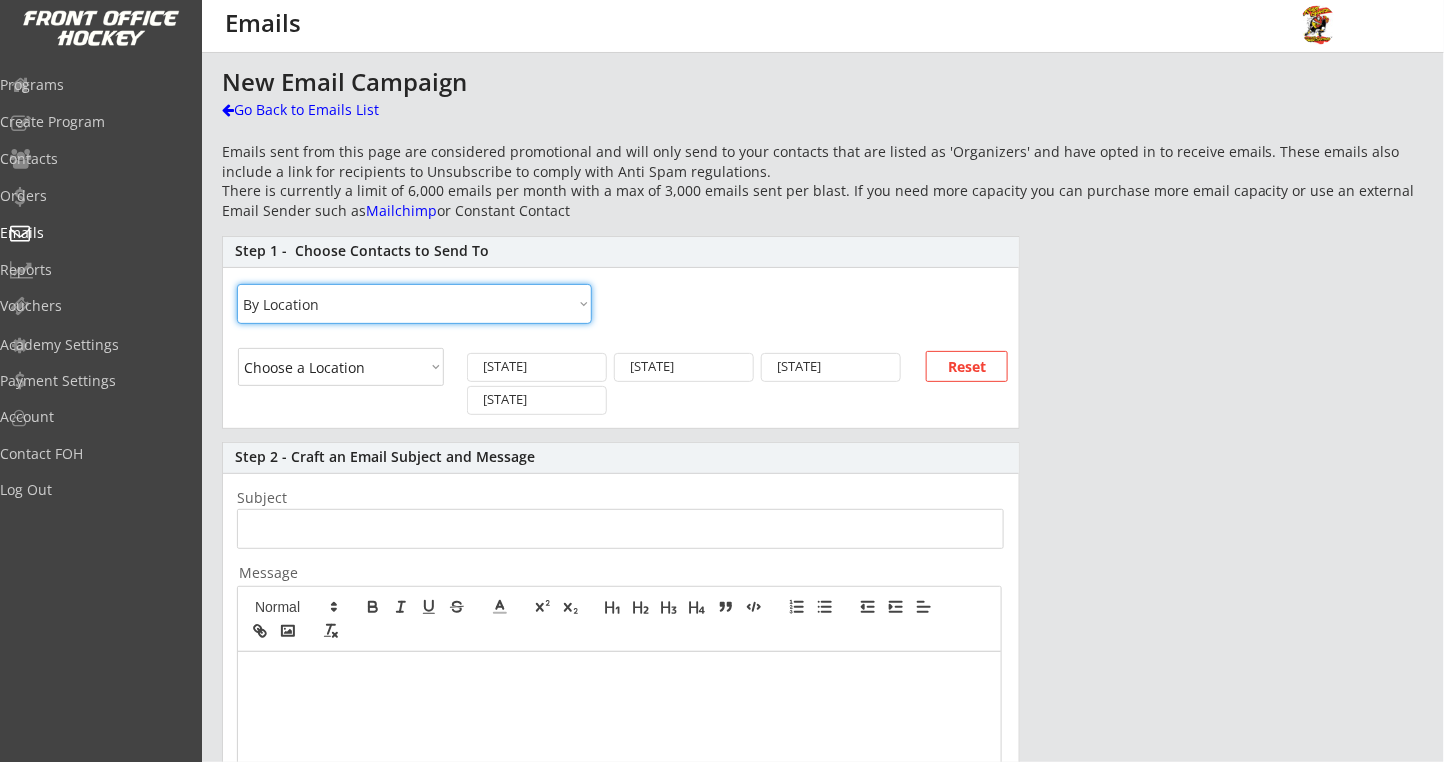 click on "All By Specific Programs Within Birth Year Range By Location" at bounding box center [414, 304] 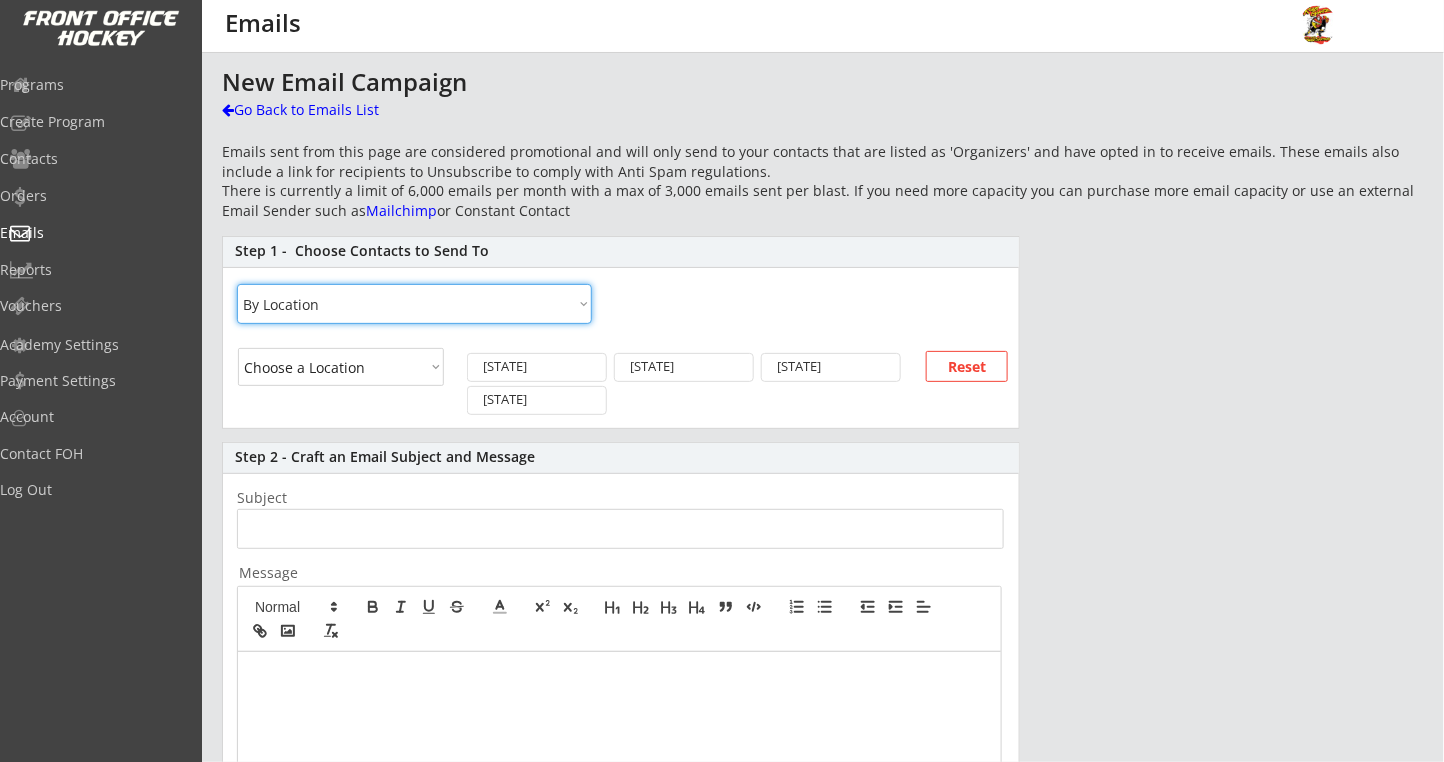 click on "All By Specific Programs Within Birth Year Range By Location" at bounding box center [414, 304] 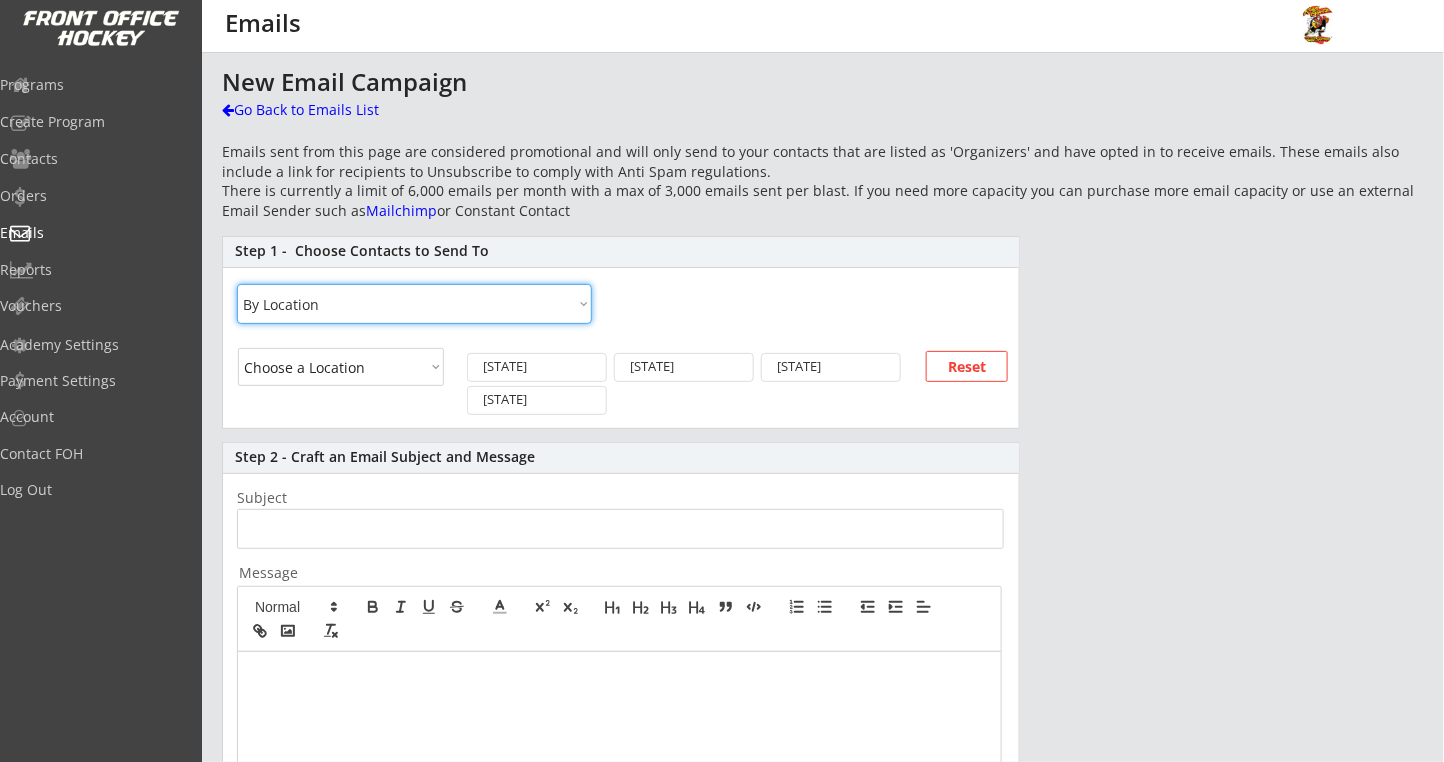 click on "Choose a Location  Canada United States Alabama Alaska Arizona Arkansas California Colorado Connecticut Delaware Florida Georgia Hawaii Idaho Illinois Indiana Iowa Kansas Kentucky Louisiana Maine Maryland Massachusetts Michigan Minnesota Mississippi Missouri Montana Nebraska Nevada New Hampshire New Jersey New Mexico New York North Carolina North Dakota Ohio Oklahoma Oregon Pennsylvania Rhode Island South Carolina South Dakota Tennessee Texas Utah Vermont Virginia Washington West Virginia Wisconsin Wyoming Alberta British Columbia Manitoba New Brunswick Newfoundland and Labrador Northwest Territories Nova Scotia Nunavut Ontario Prince Edward Island Quebec Saskatchewan Yukon" at bounding box center [341, 367] 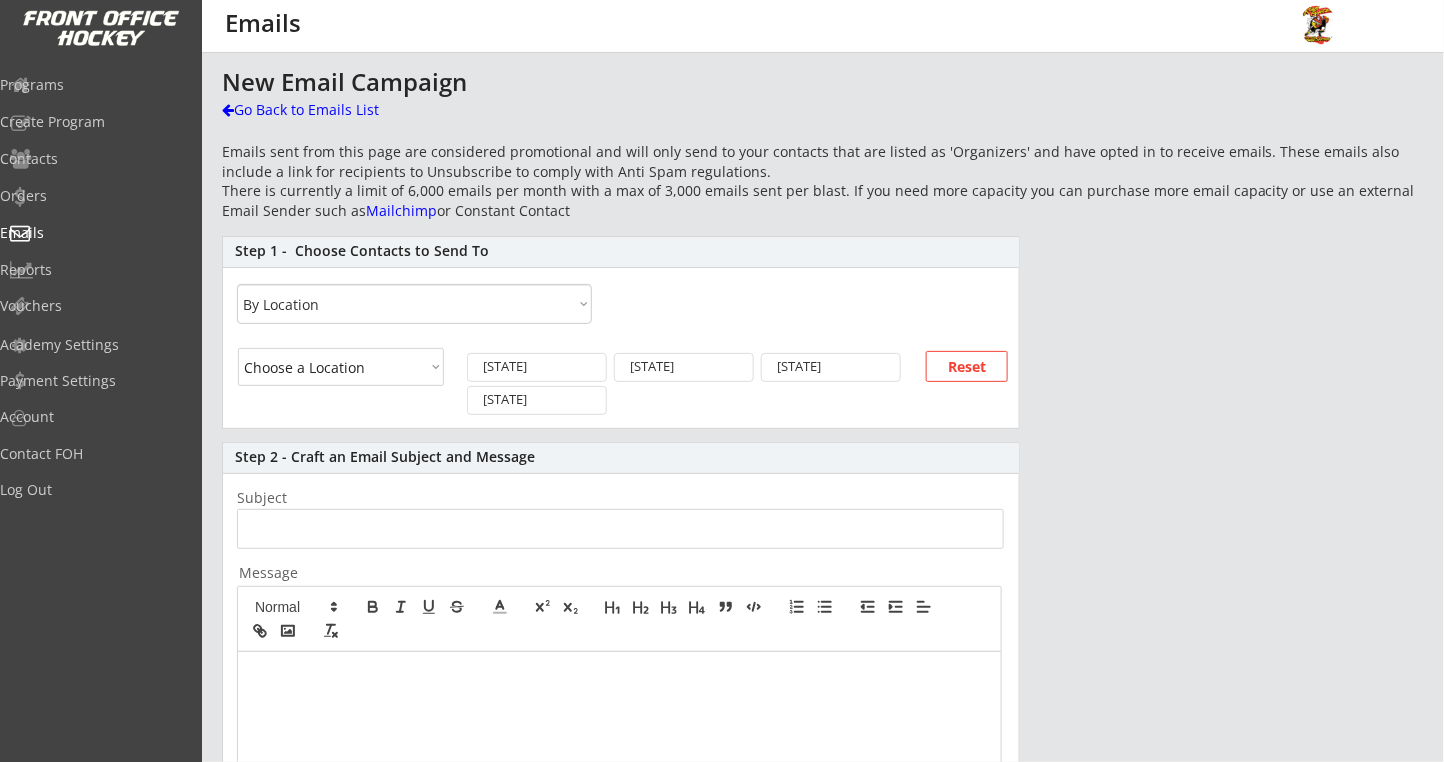 click on "Choose a Location  Canada United States Alabama Alaska Arizona Arkansas California Colorado Connecticut Delaware Florida Georgia Hawaii Idaho Illinois Indiana Iowa Kansas Kentucky Louisiana Maine Maryland Massachusetts Michigan Minnesota Mississippi Missouri Montana Nebraska Nevada New Hampshire New Jersey New Mexico New York North Carolina North Dakota Ohio Oklahoma Oregon Pennsylvania Rhode Island South Carolina South Dakota Tennessee Texas Utah Vermont Virginia Washington West Virginia Wisconsin Wyoming Alberta British Columbia Manitoba New Brunswick Newfoundland and Labrador Northwest Territories Nova Scotia Nunavut Ontario Prince Edward Island Quebec Saskatchewan Yukon" at bounding box center [341, 367] 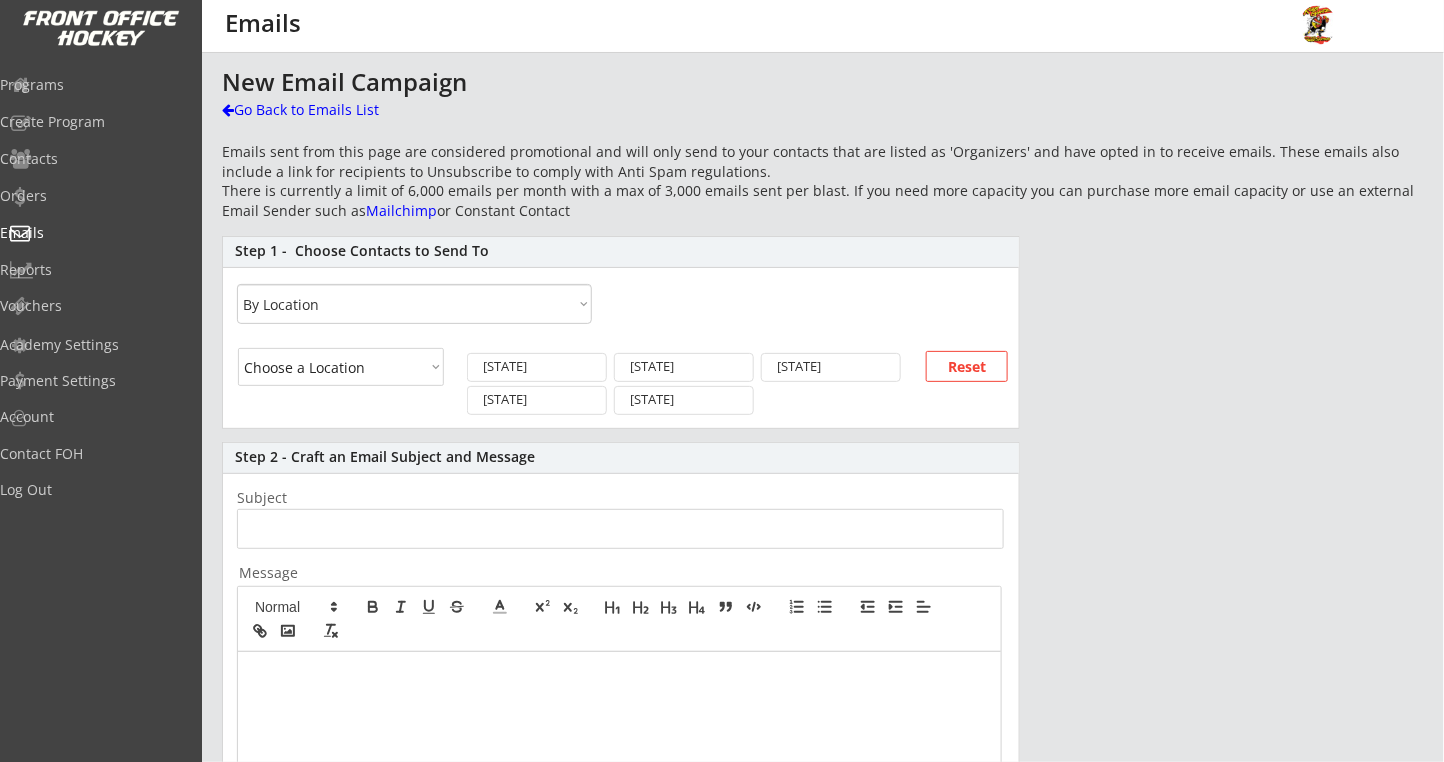 click on "Choose a Location  Canada United States Alabama Alaska Arizona Arkansas California Colorado Connecticut Delaware Florida Georgia Hawaii Idaho Illinois Indiana Iowa Kansas Kentucky Louisiana Maine Maryland Massachusetts Michigan Minnesota Mississippi Missouri Montana Nebraska Nevada New Hampshire New Jersey New Mexico New York North Carolina North Dakota Ohio Oklahoma Oregon Pennsylvania Rhode Island South Carolina South Dakota Tennessee Texas Utah Vermont Virginia Washington West Virginia Wisconsin Wyoming Alberta British Columbia Manitoba New Brunswick Newfoundland and Labrador Northwest Territories Nova Scotia Nunavut Ontario Prince Edward Island Quebec Saskatchewan Yukon" at bounding box center (341, 367) 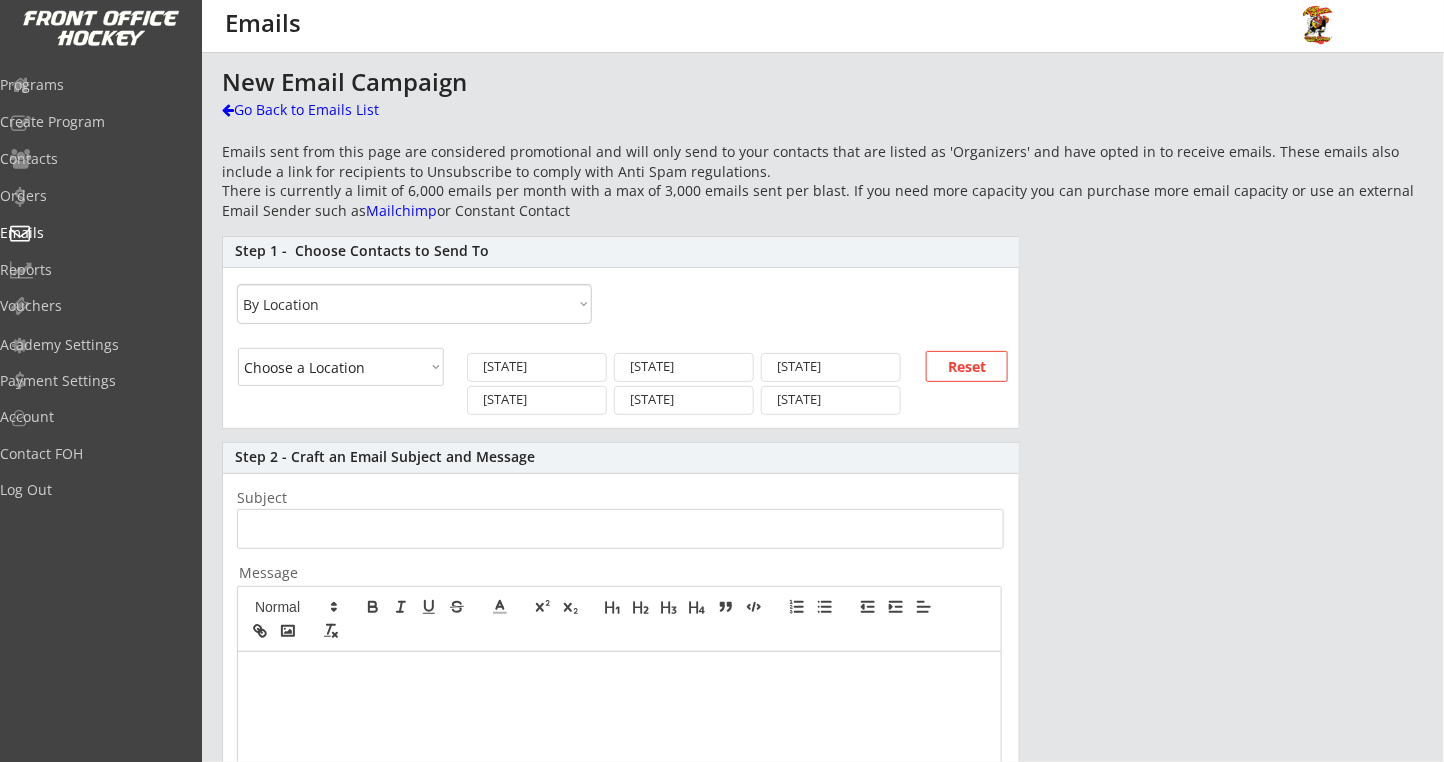 click on "Choose a Location  Canada United States Alabama Alaska Arizona Arkansas California Colorado Connecticut Delaware Florida Georgia Hawaii Idaho Illinois Indiana Iowa Kansas Kentucky Louisiana Maine Maryland Massachusetts Michigan Minnesota Mississippi Missouri Montana Nebraska Nevada New Hampshire New Jersey New Mexico New York North Carolina North Dakota Ohio Oklahoma Oregon Pennsylvania Rhode Island South Carolina South Dakota Tennessee Texas Utah Vermont Virginia Washington West Virginia Wisconsin Wyoming Alberta British Columbia Manitoba New Brunswick Newfoundland and Labrador Northwest Territories Nova Scotia Nunavut Ontario Prince Edward Island Quebec Saskatchewan Yukon" at bounding box center [341, 367] 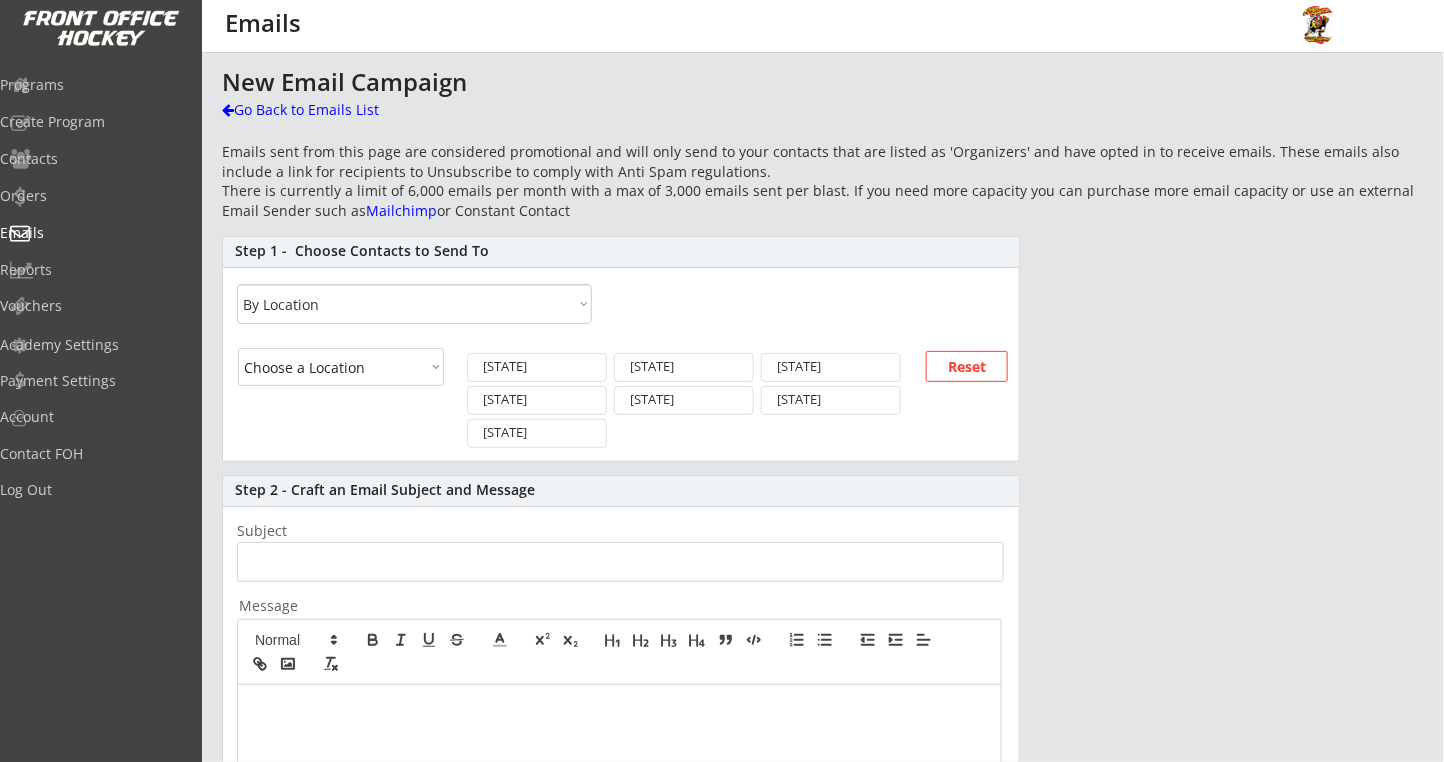 click on "All By Specific Programs Within Birth Year Range By Location" at bounding box center [414, 304] 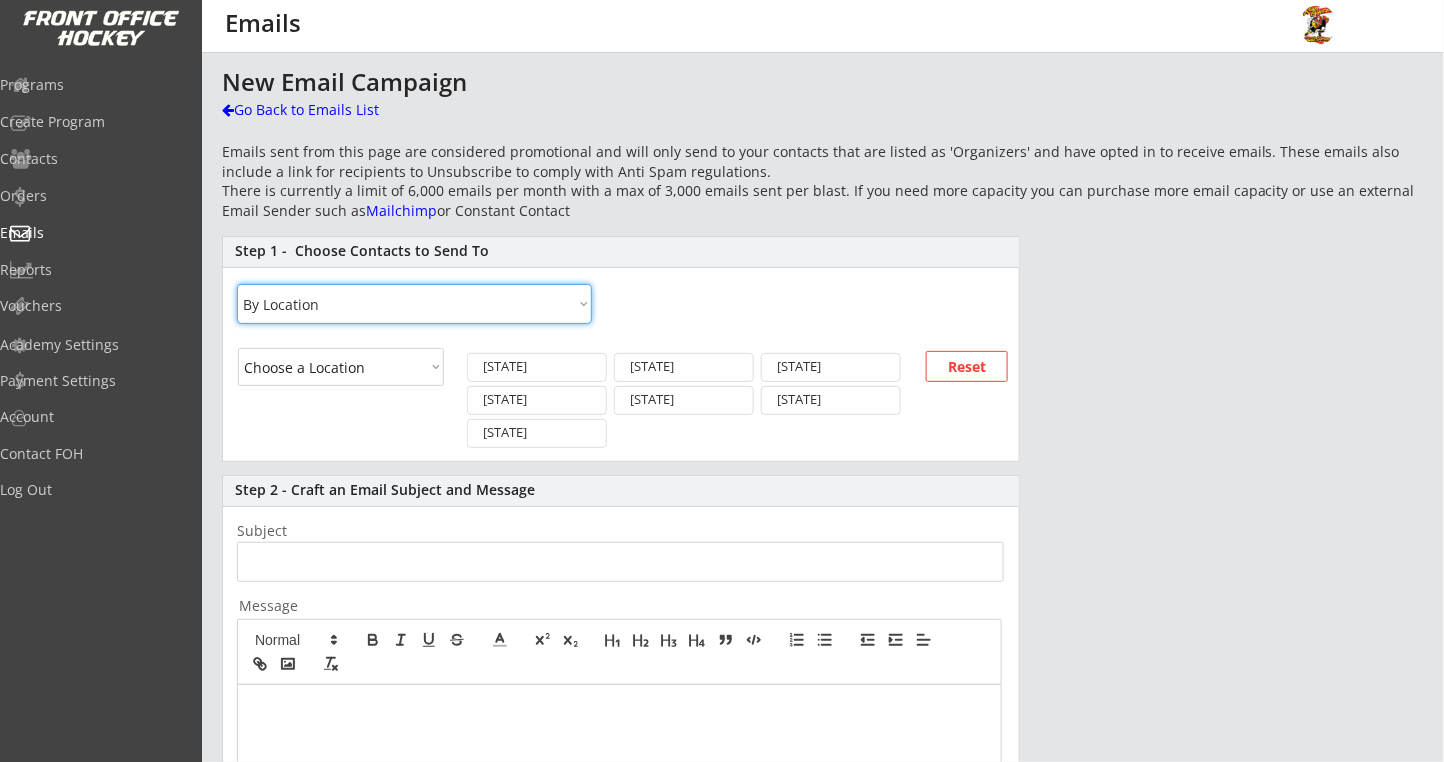 click on "All By Specific Programs Within Birth Year Range By Location" at bounding box center [414, 304] 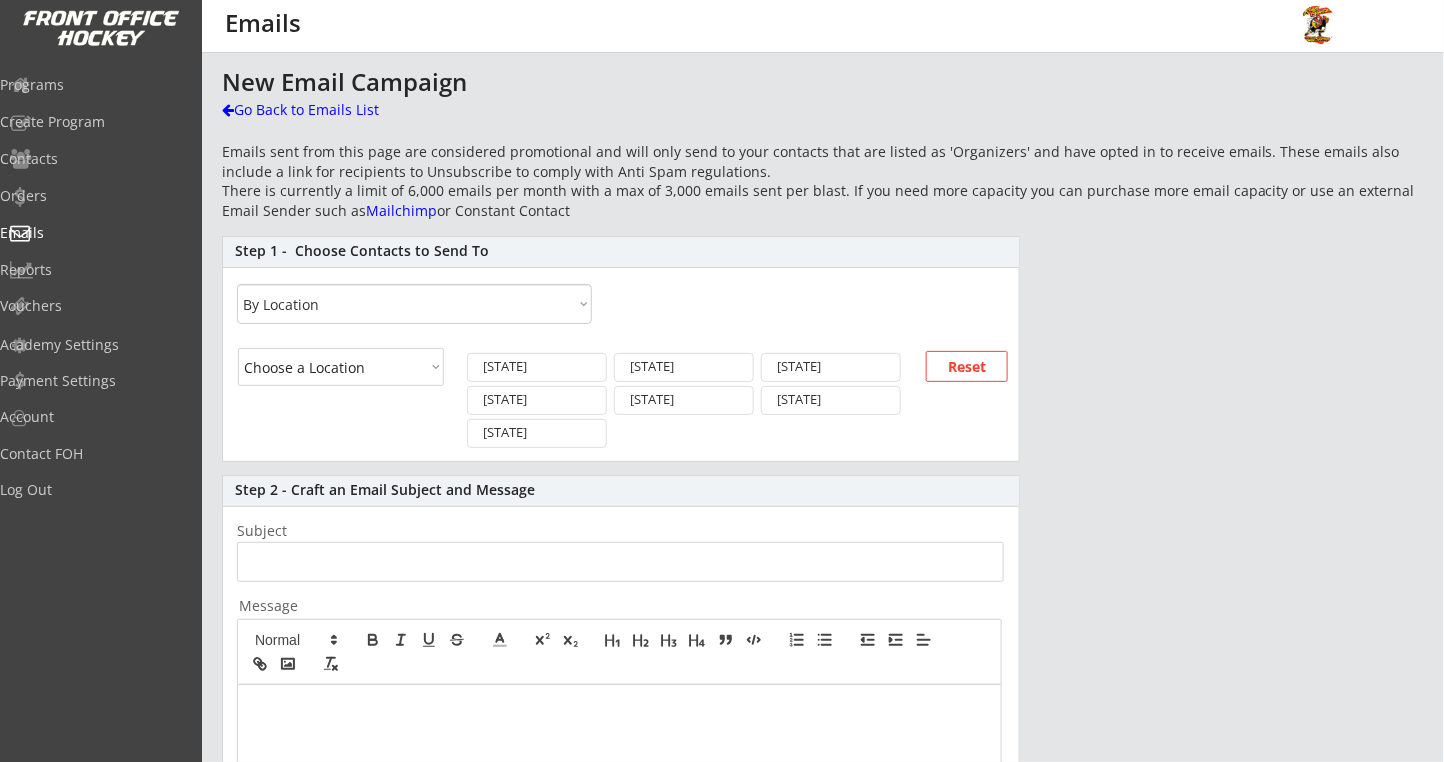 click on "Choose a Location  Canada United States Alabama Alaska Arizona Arkansas California Colorado Connecticut Delaware Florida Georgia Hawaii Idaho Illinois Indiana Iowa Kansas Kentucky Louisiana Maine Maryland Massachusetts Michigan Minnesota Mississippi Missouri Montana Nebraska Nevada New Hampshire New Jersey New Mexico New York North Carolina North Dakota Ohio Oklahoma Oregon Pennsylvania Rhode Island South Carolina South Dakota Tennessee Texas Utah Vermont Virginia Washington West Virginia Wisconsin Wyoming Alberta British Columbia Manitoba New Brunswick Newfoundland and Labrador Northwest Territories Nova Scotia Nunavut Ontario Prince Edward Island Quebec Saskatchewan Yukon" at bounding box center (341, 367) 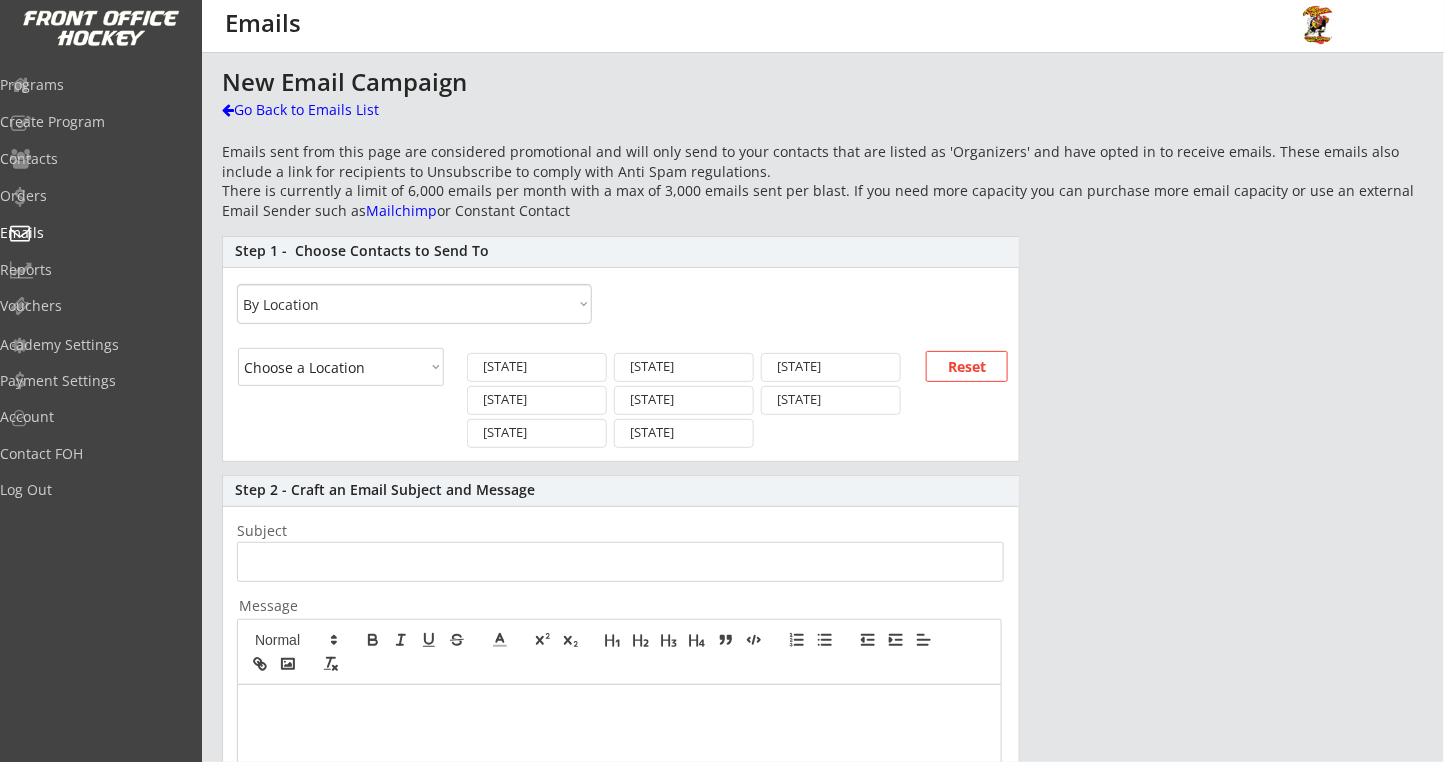 click on "Choose a Location  Canada United States Alabama Alaska Arizona Arkansas California Colorado Connecticut Delaware Florida Georgia Hawaii Idaho Illinois Indiana Iowa Kansas Kentucky Louisiana Maine Maryland Massachusetts Michigan Minnesota Mississippi Missouri Montana Nebraska Nevada New Hampshire New Jersey New Mexico New York North Carolina North Dakota Ohio Oklahoma Oregon Pennsylvania Rhode Island South Carolina South Dakota Tennessee Texas Utah Vermont Virginia Washington West Virginia Wisconsin Wyoming Alberta British Columbia Manitoba New Brunswick Newfoundland and Labrador Northwest Territories Nova Scotia Nunavut Ontario Prince Edward Island Quebec Saskatchewan Yukon" at bounding box center (341, 367) 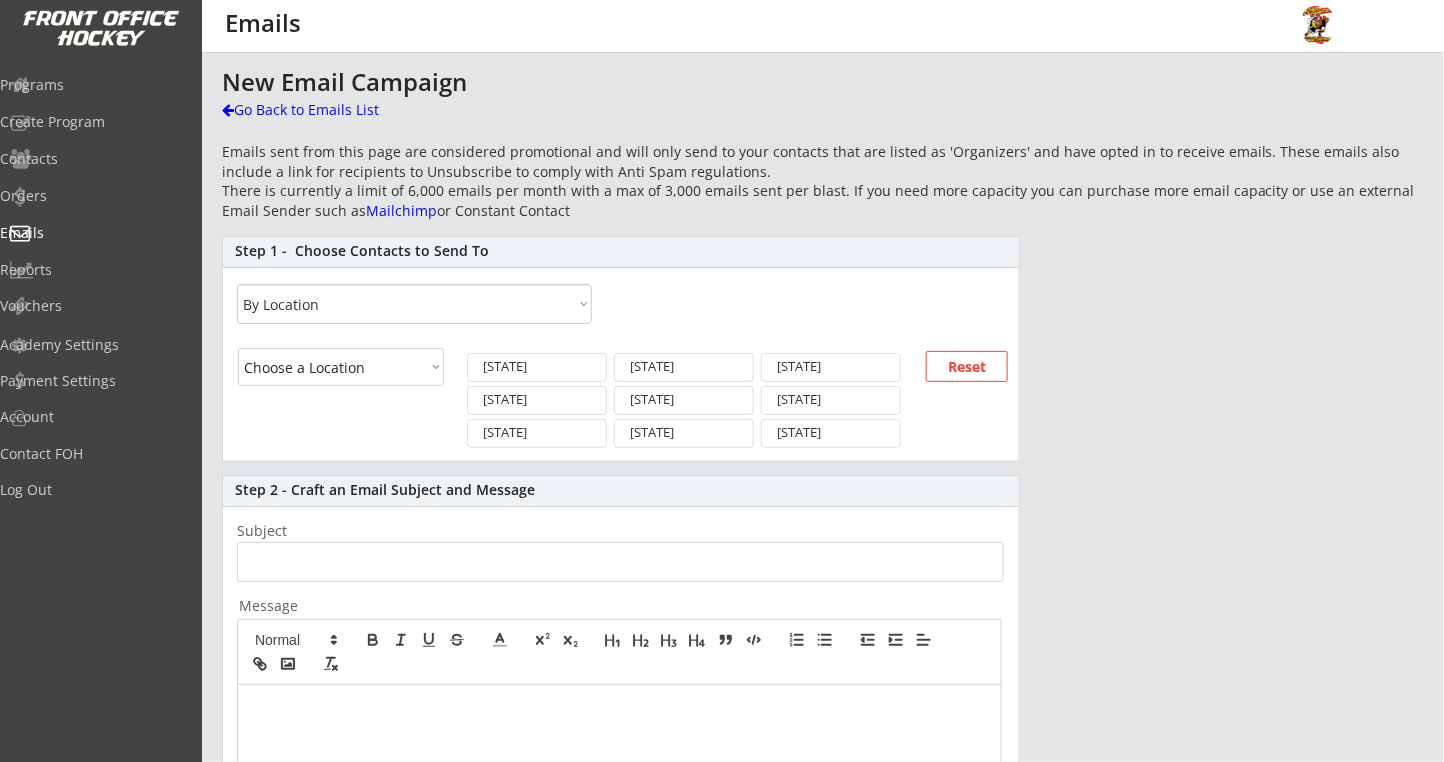 click at bounding box center (620, 562) 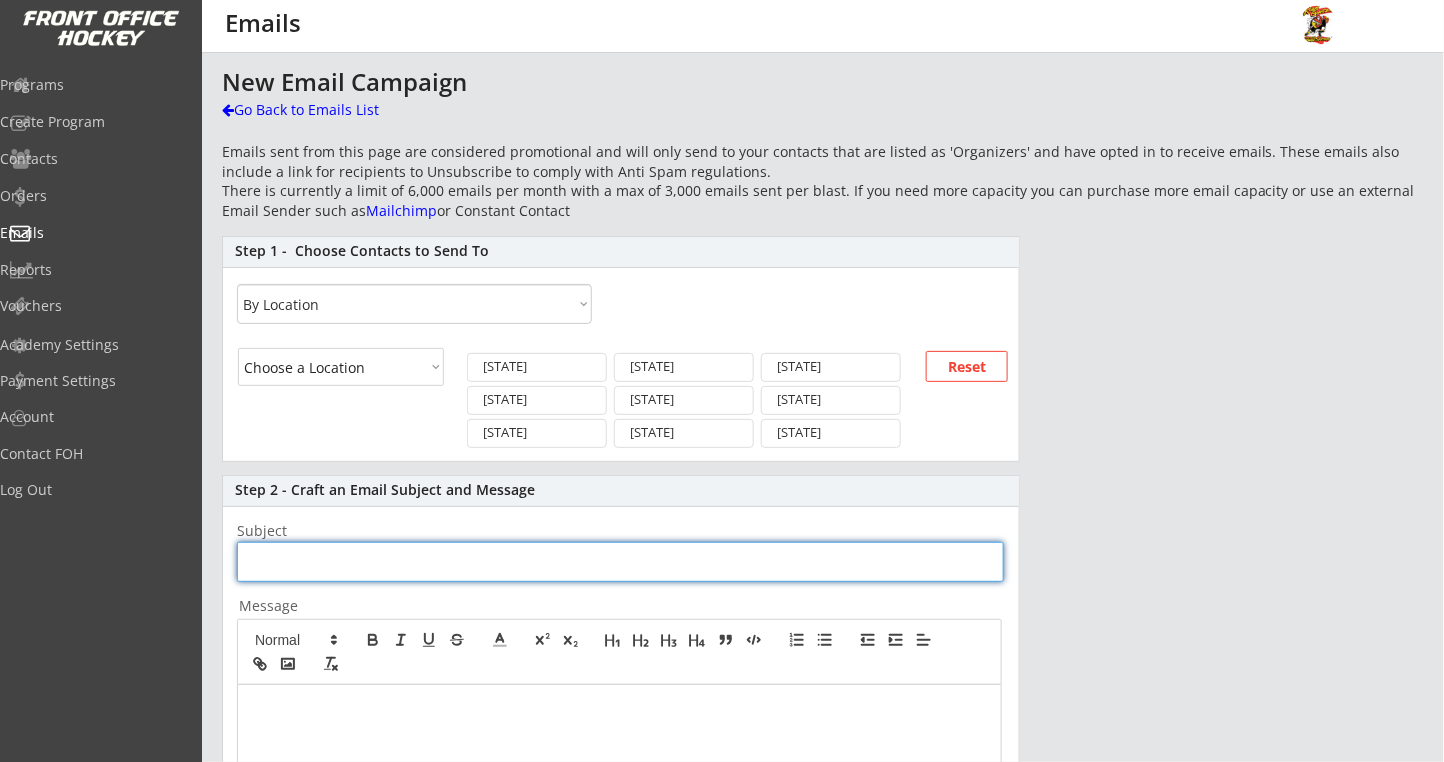 type on "u" 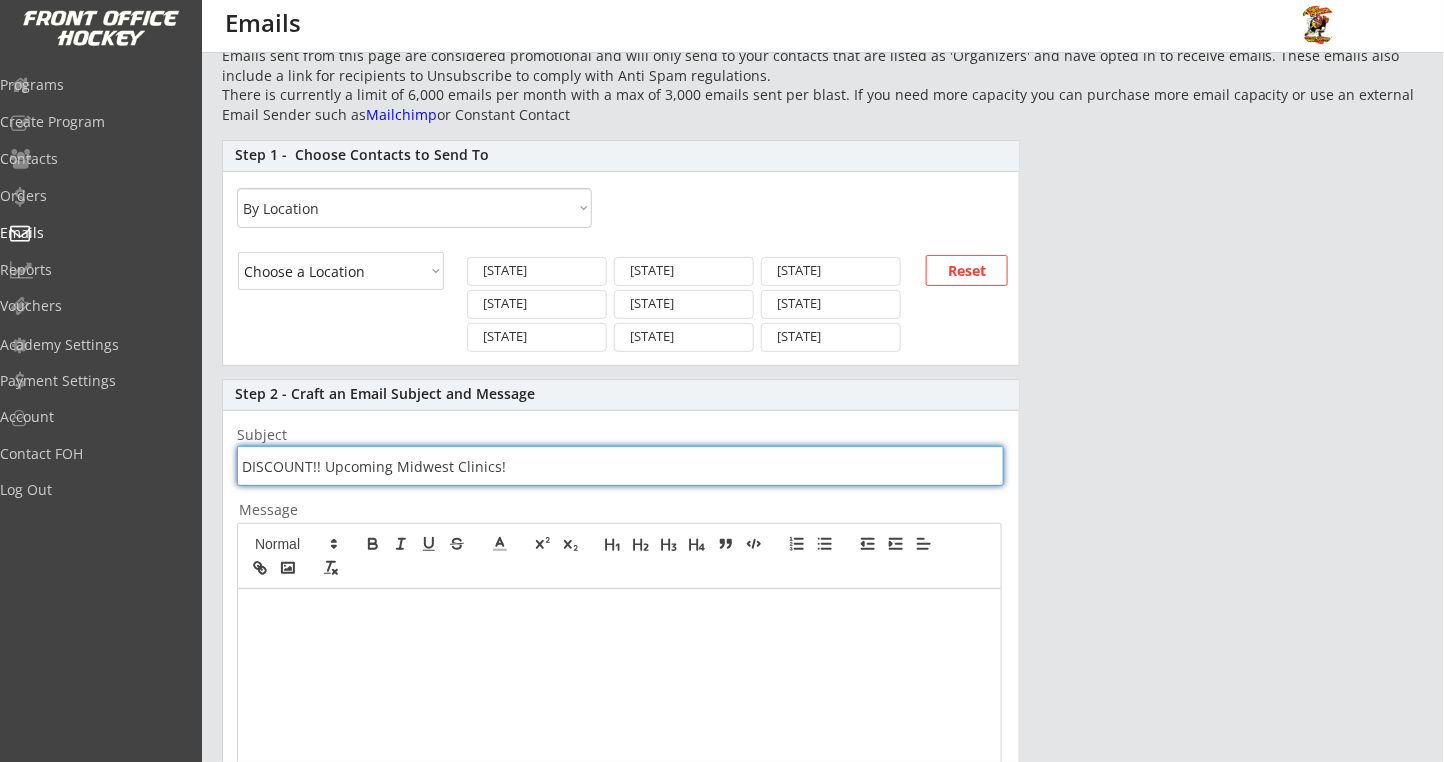 scroll, scrollTop: 133, scrollLeft: 0, axis: vertical 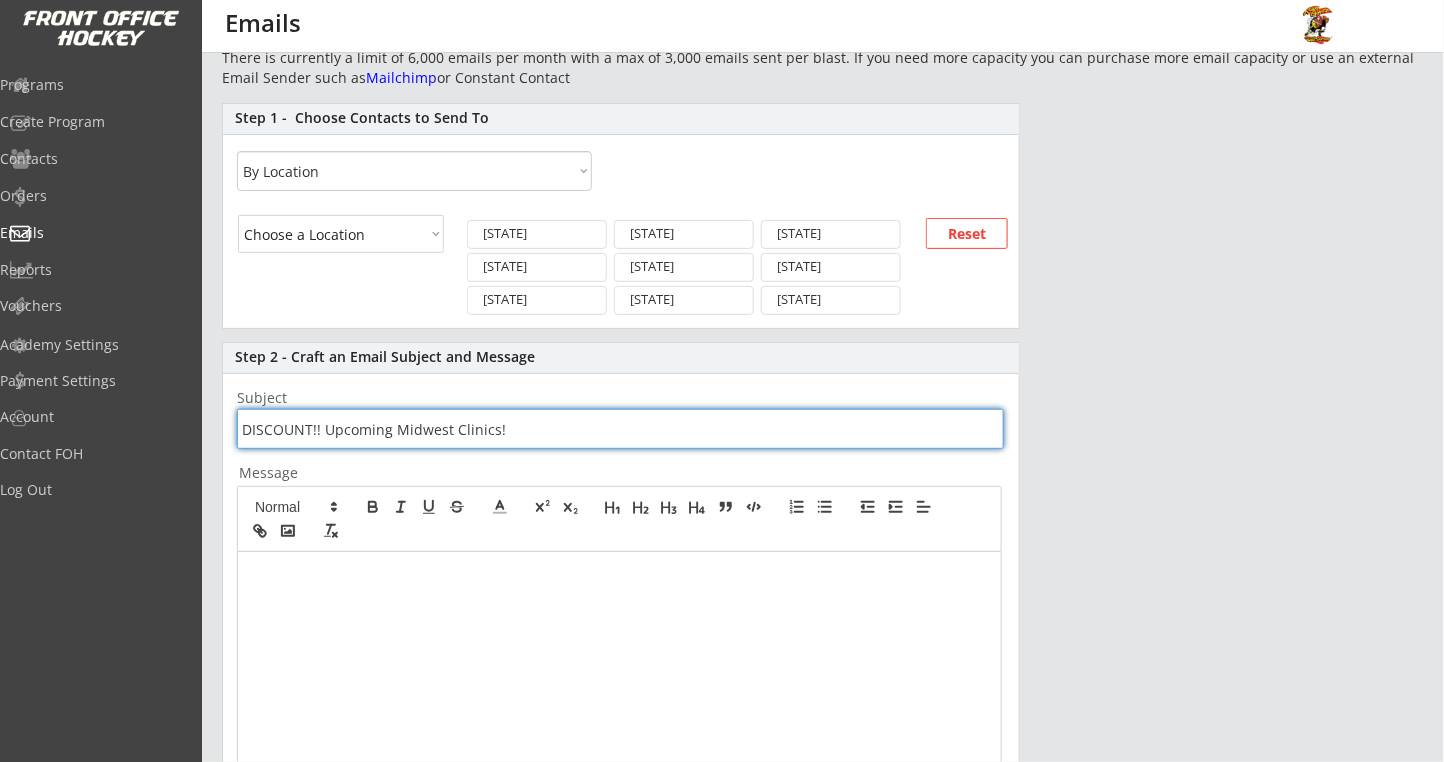 drag, startPoint x: 325, startPoint y: 424, endPoint x: 194, endPoint y: 432, distance: 131.24405 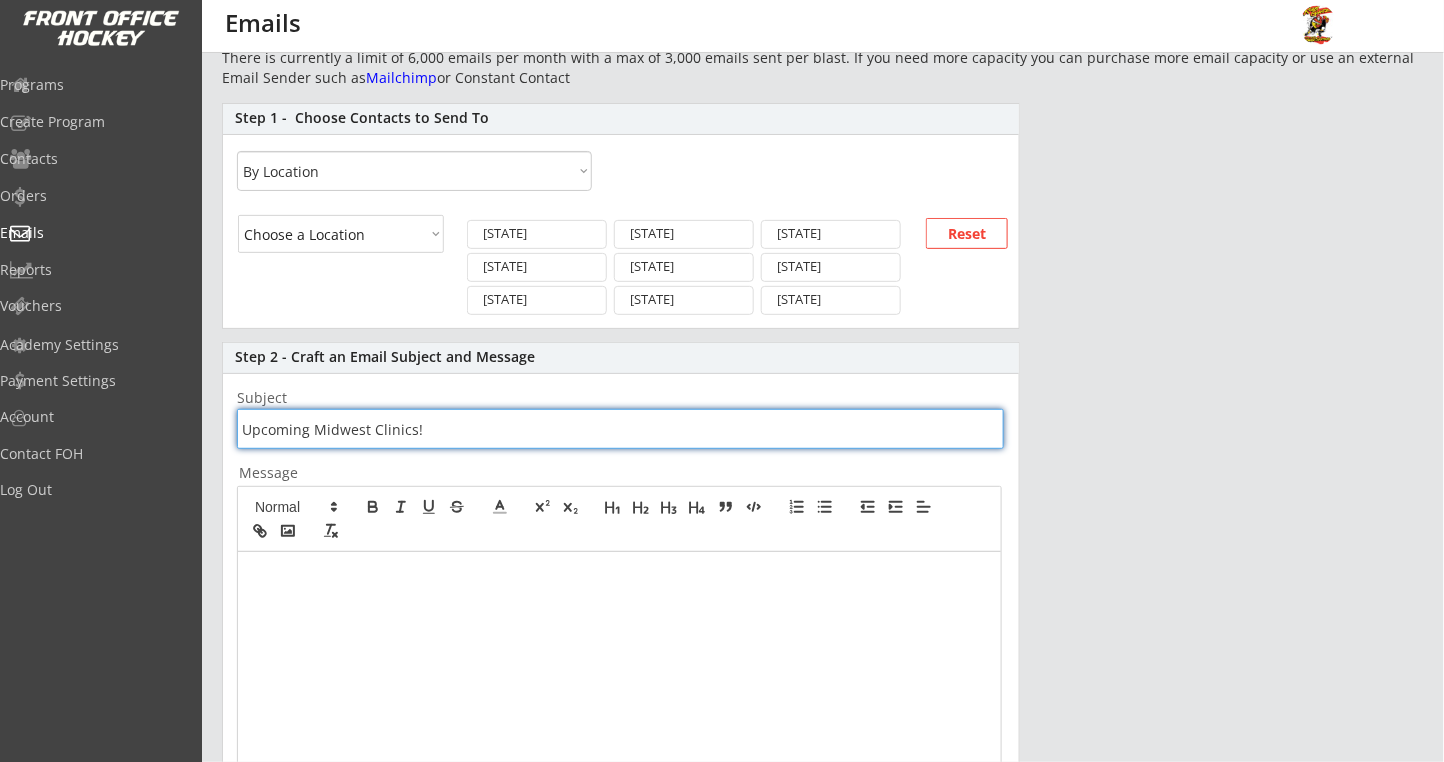 click at bounding box center [620, 429] 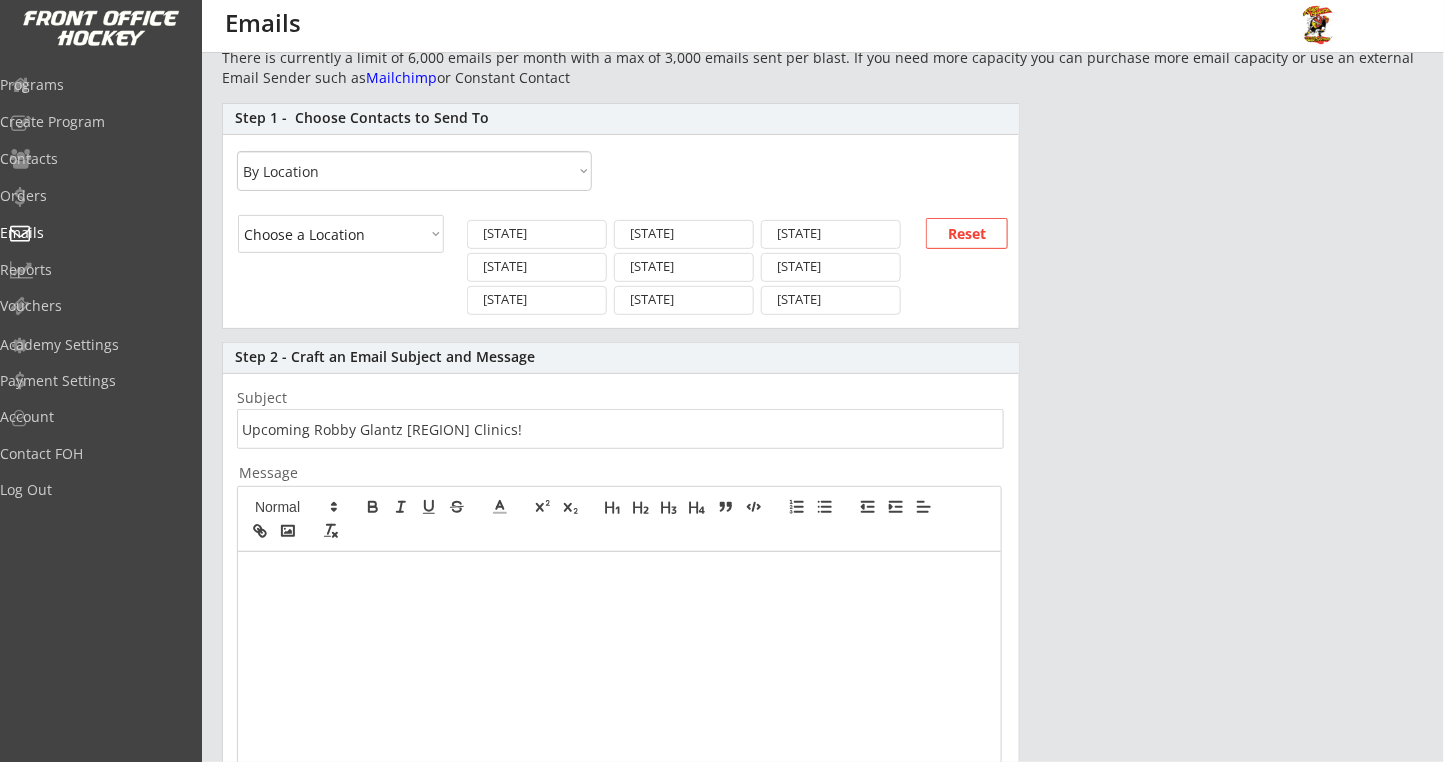 click at bounding box center [619, 739] 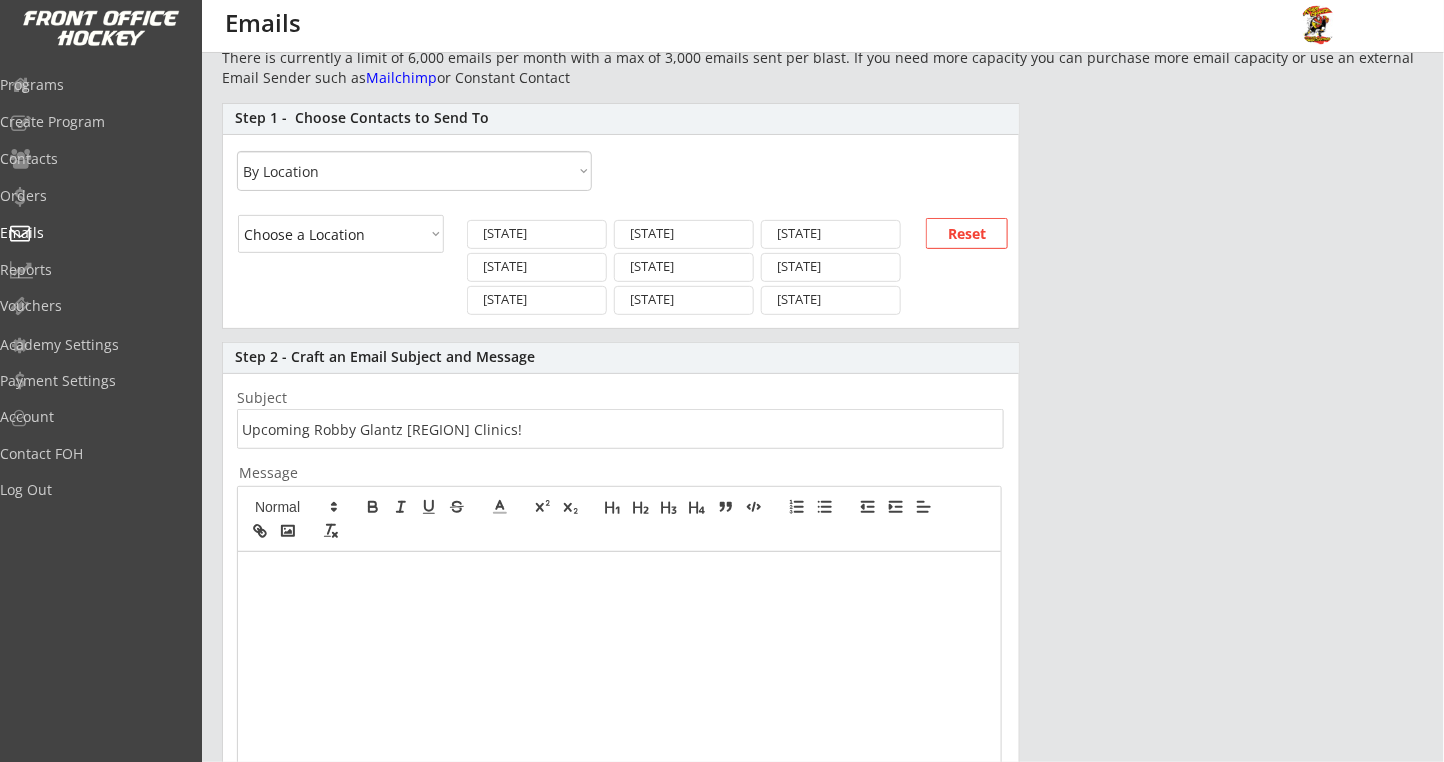 click at bounding box center (620, 429) 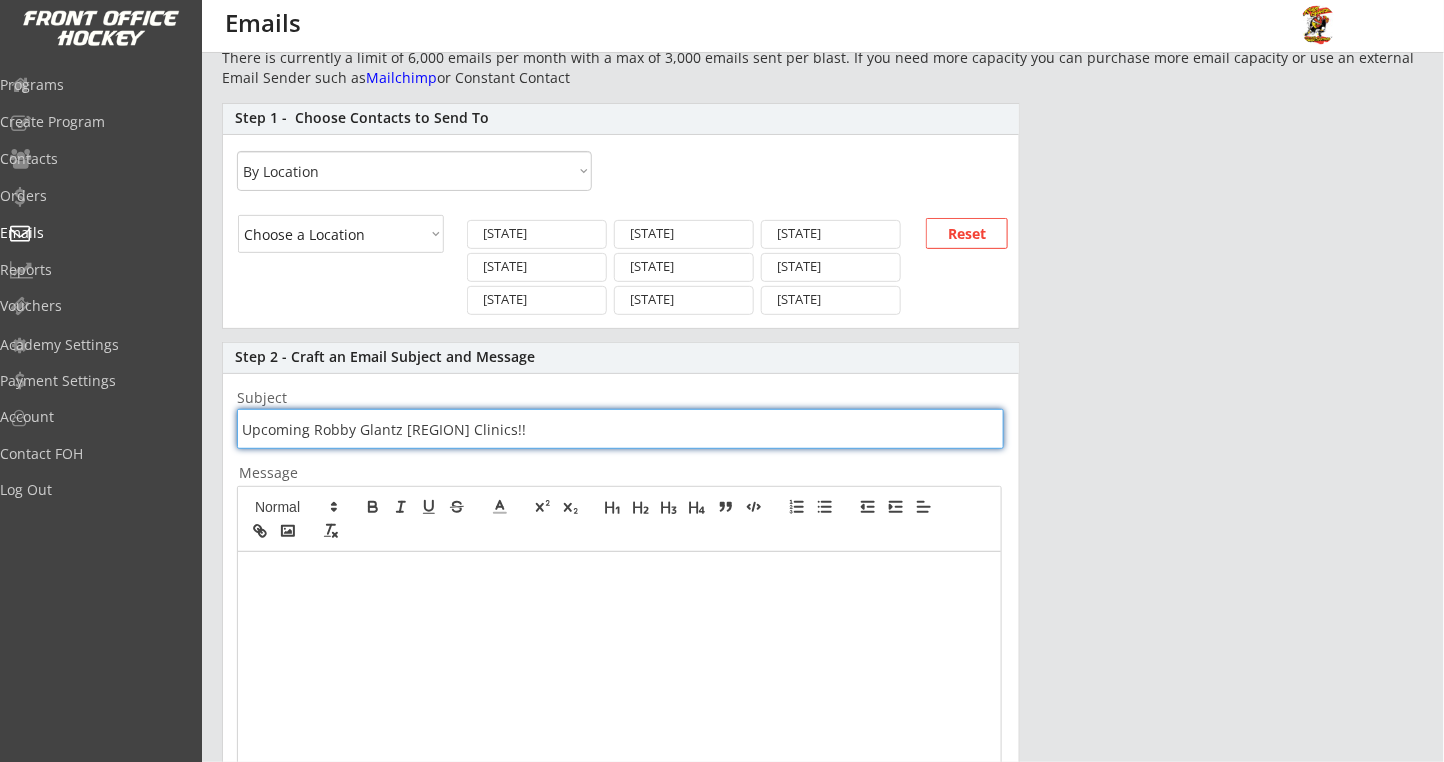 type on "Upcoming Robby Glantz [REGION] Clinics!!" 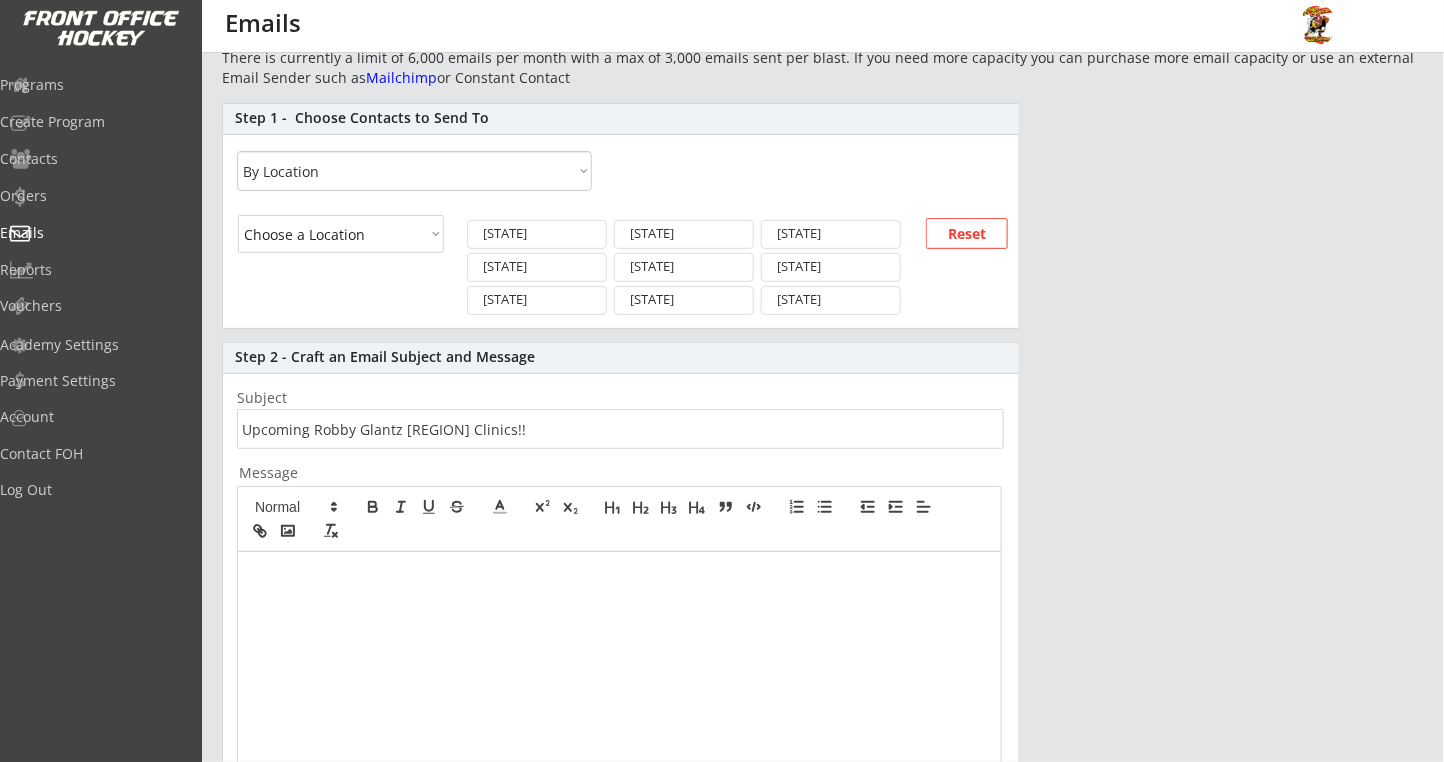 click at bounding box center [619, 573] 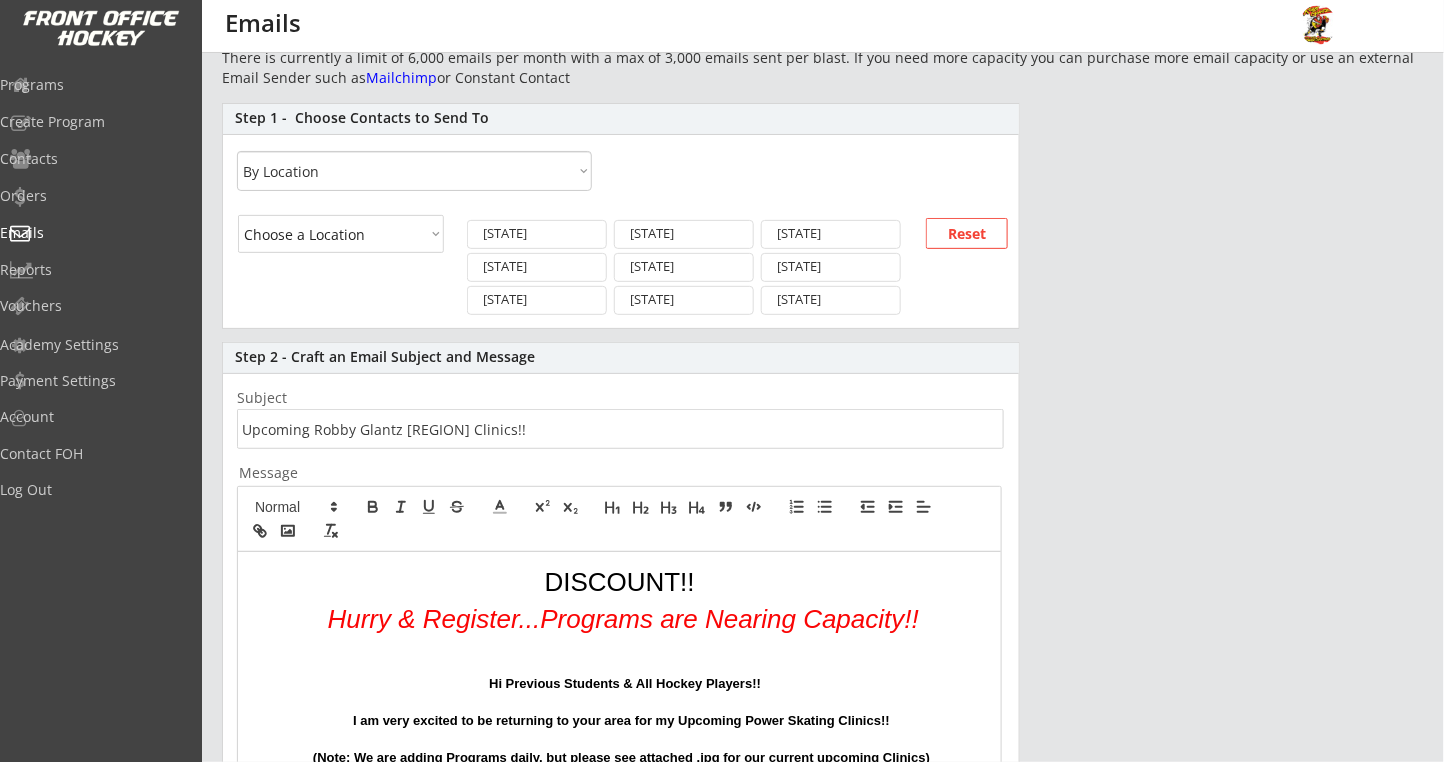 drag, startPoint x: 741, startPoint y: 577, endPoint x: 442, endPoint y: 567, distance: 299.16718 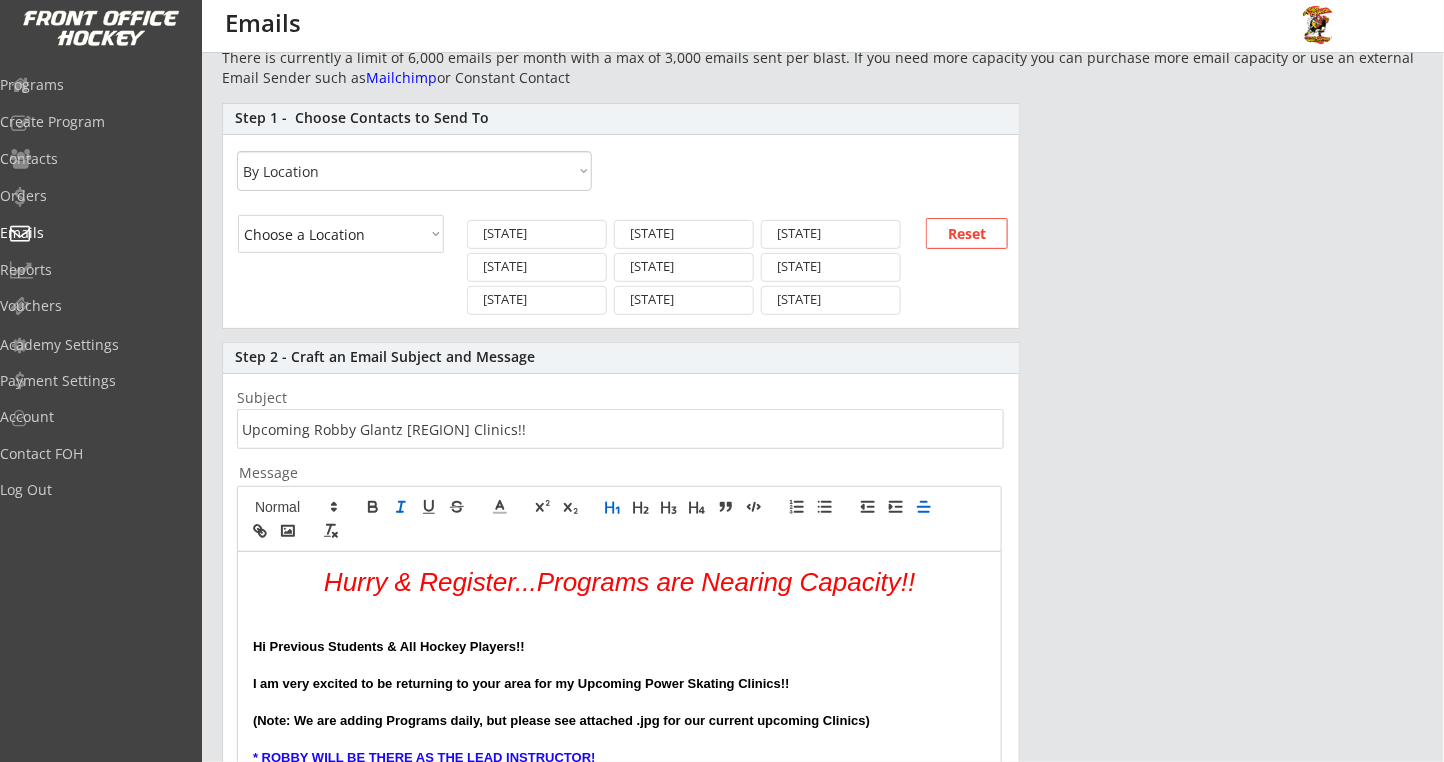 type 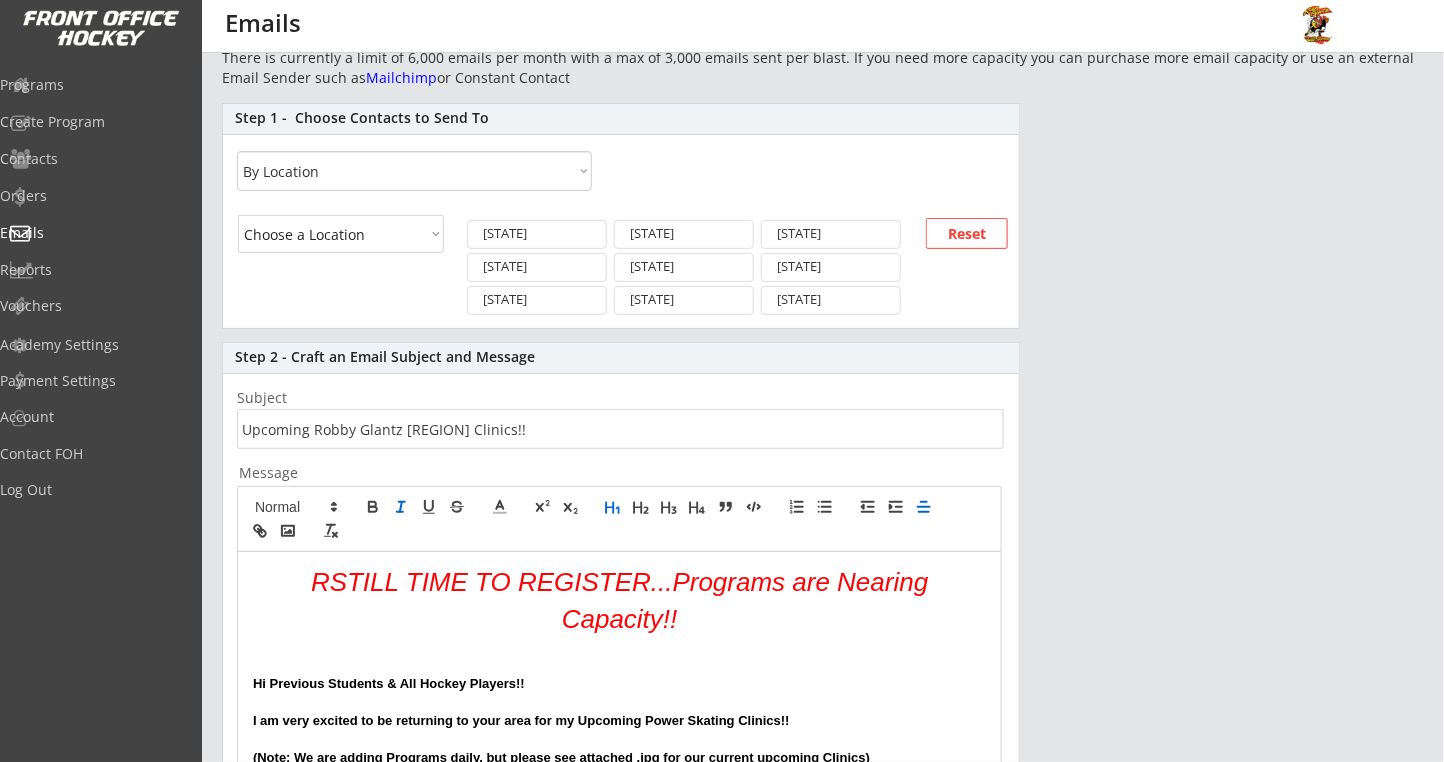 click on "RSTILL TIME TO REGISTER...Programs are Nearing Capacity!!" at bounding box center [623, 600] 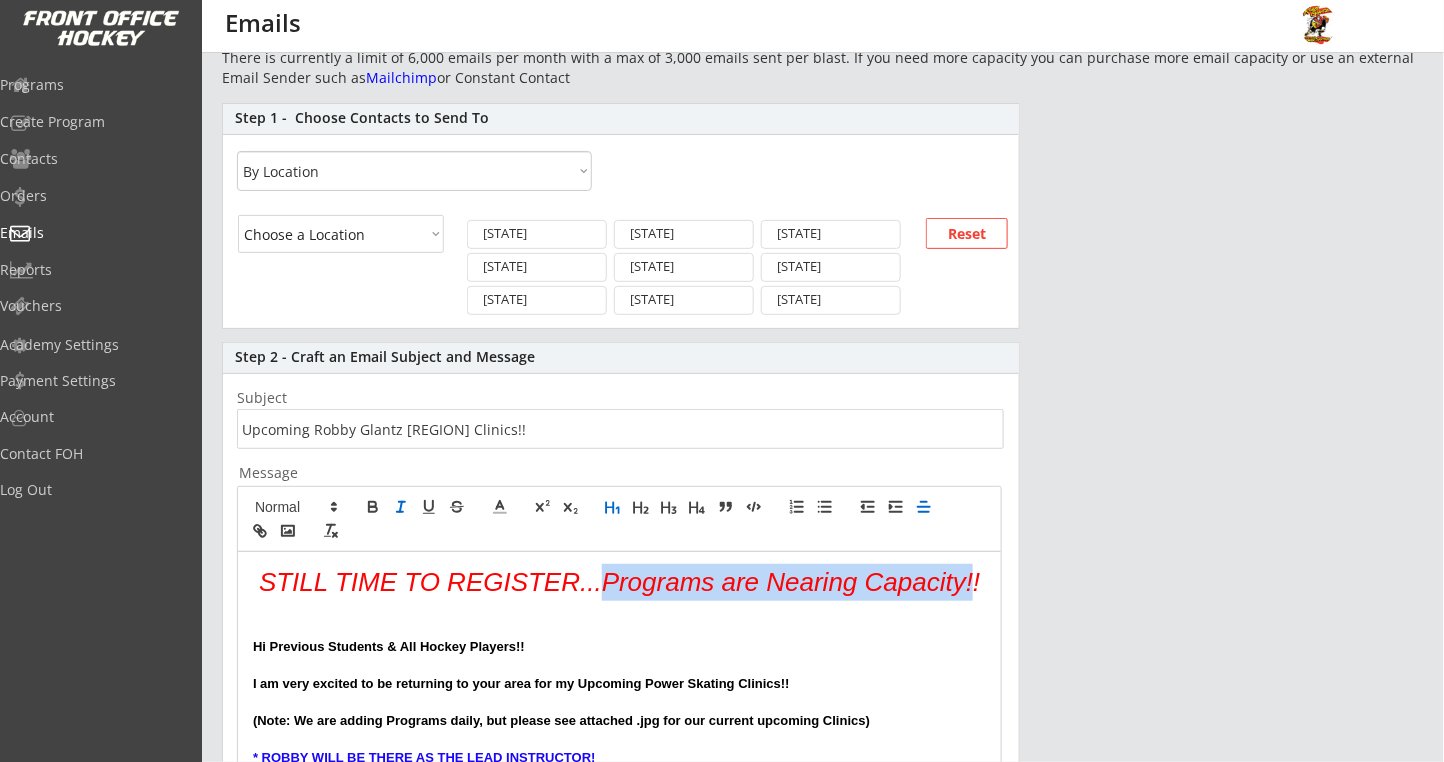 drag, startPoint x: 603, startPoint y: 580, endPoint x: 970, endPoint y: 580, distance: 367 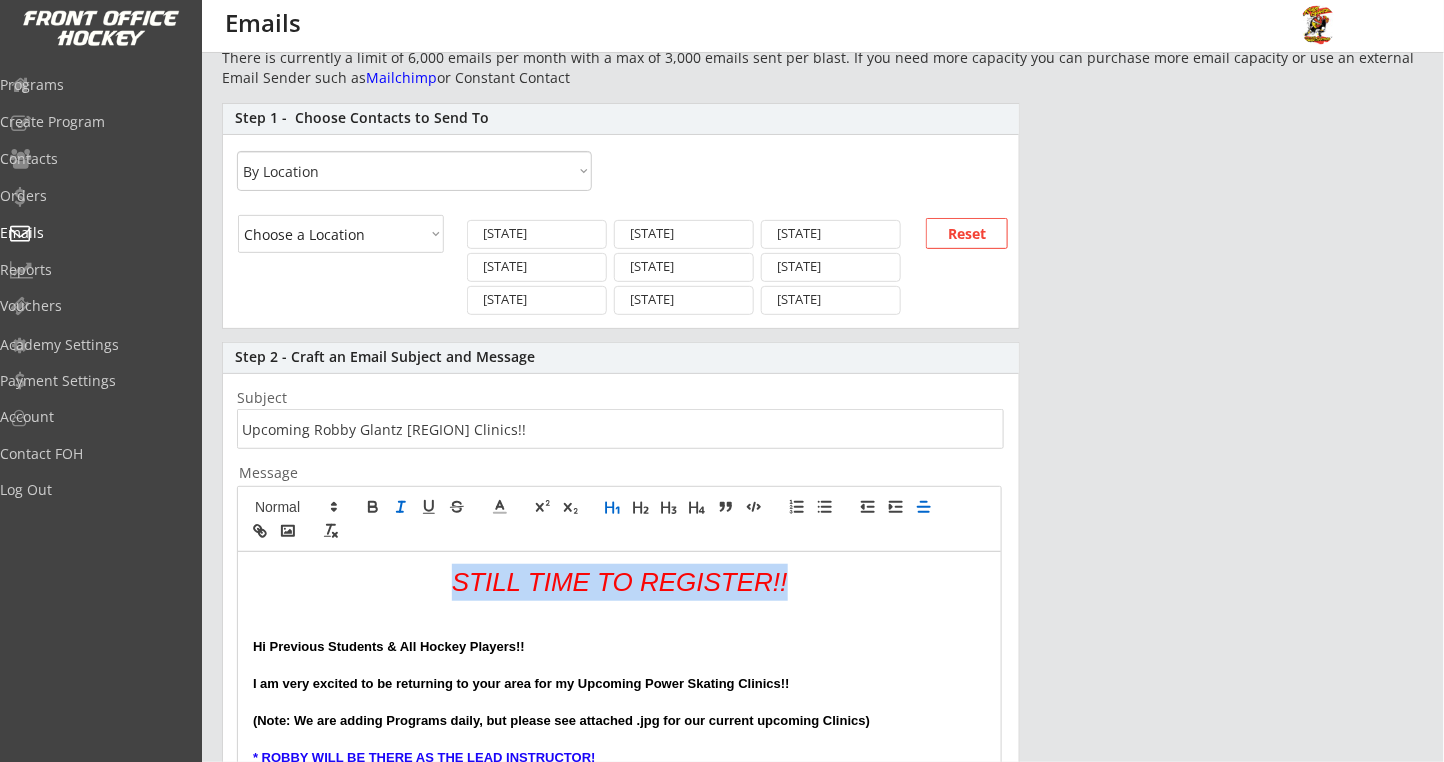 drag, startPoint x: 814, startPoint y: 567, endPoint x: 459, endPoint y: 588, distance: 355.62057 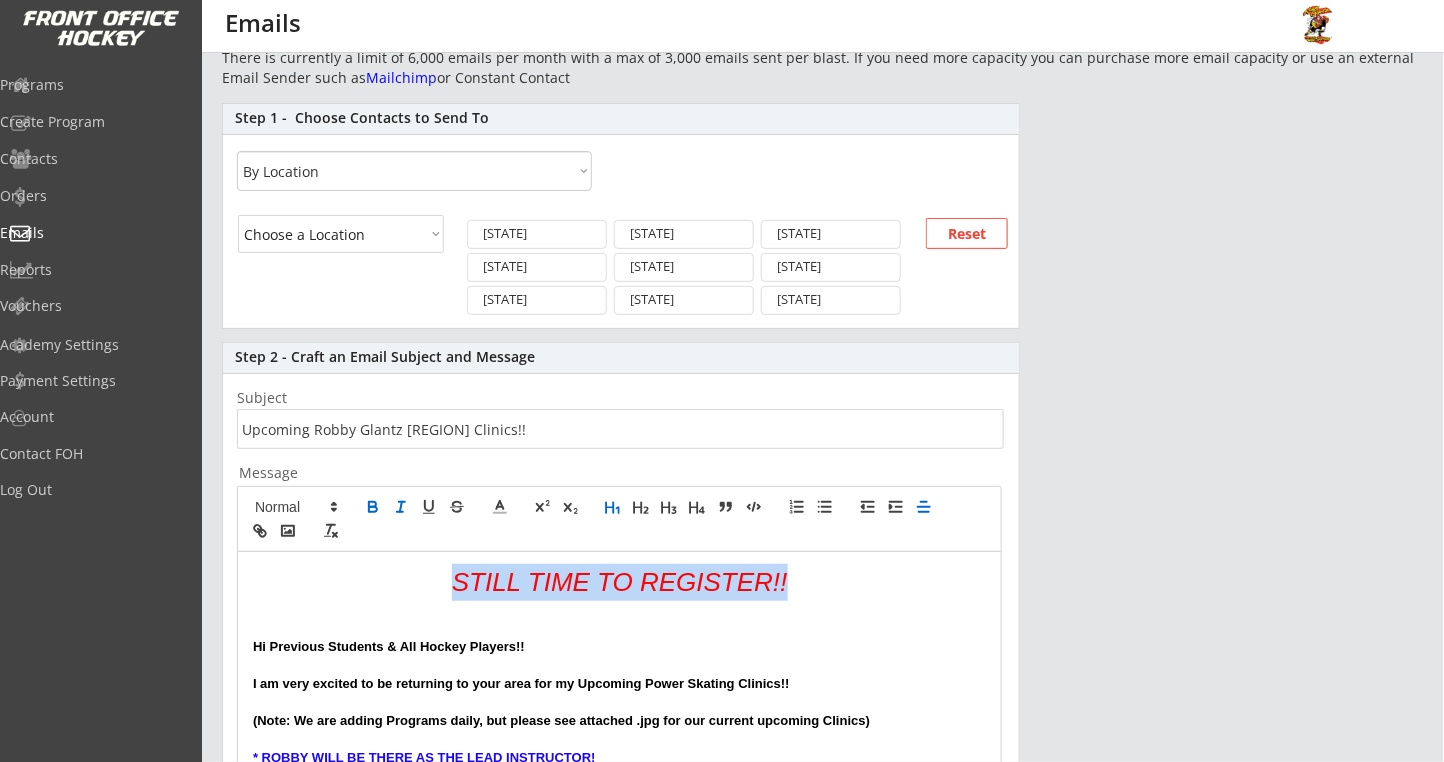 click 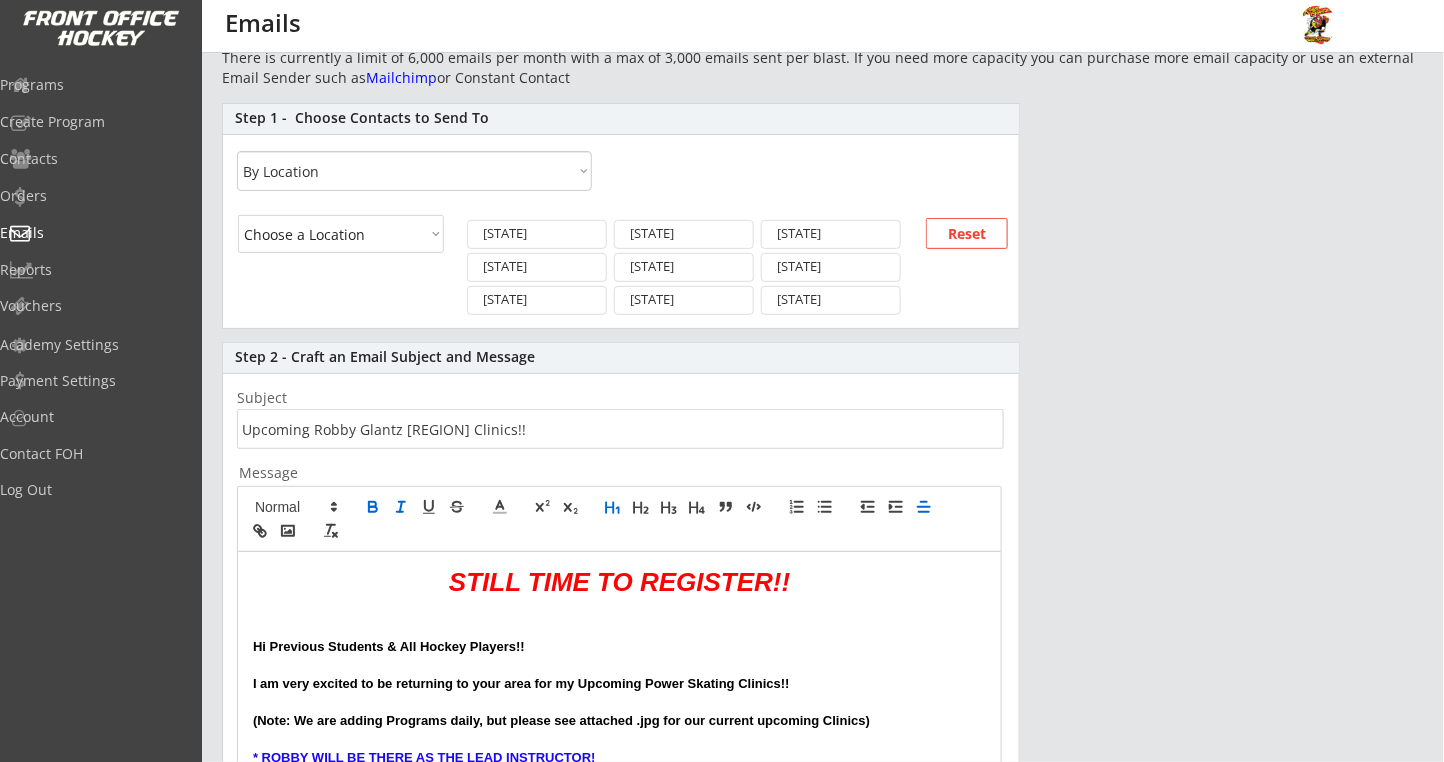 click at bounding box center [619, 629] 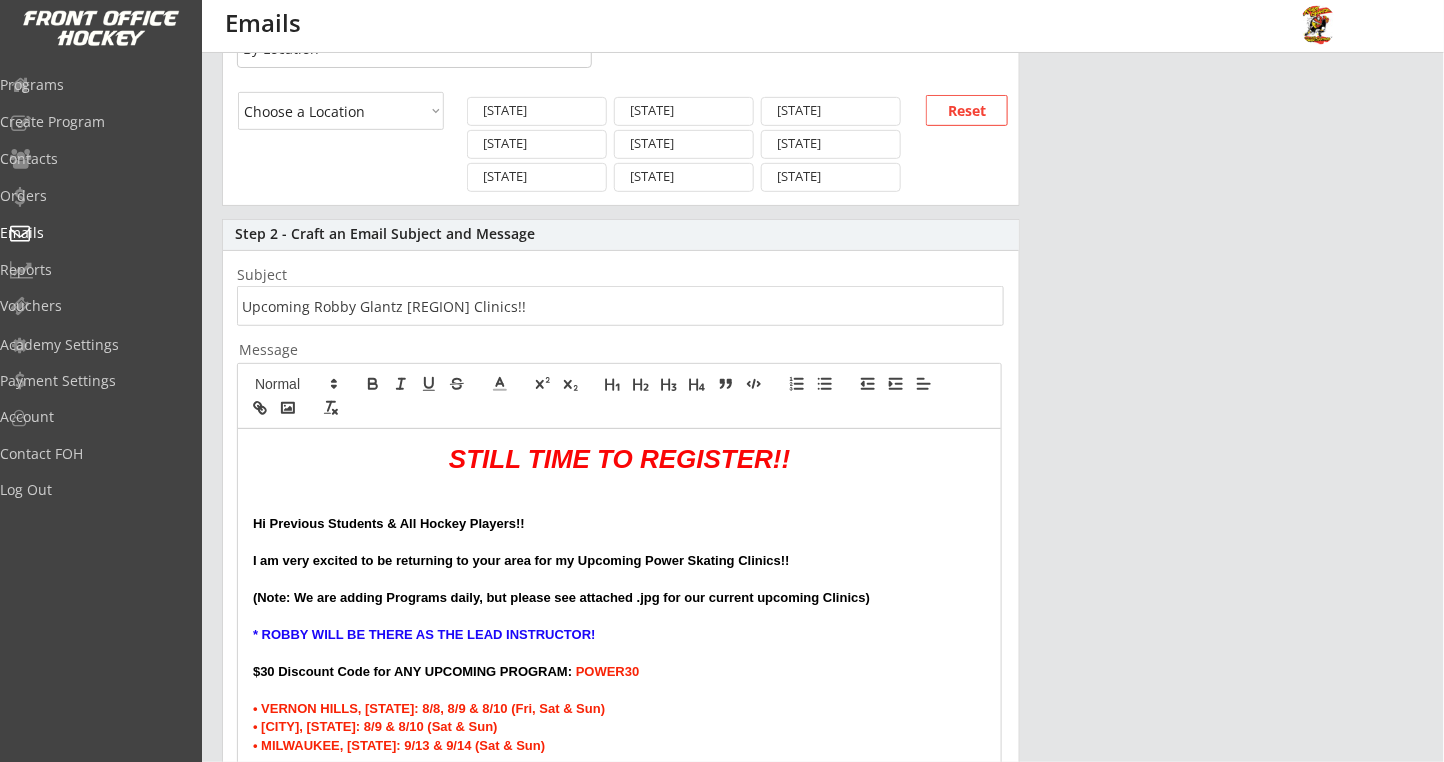 scroll, scrollTop: 400, scrollLeft: 0, axis: vertical 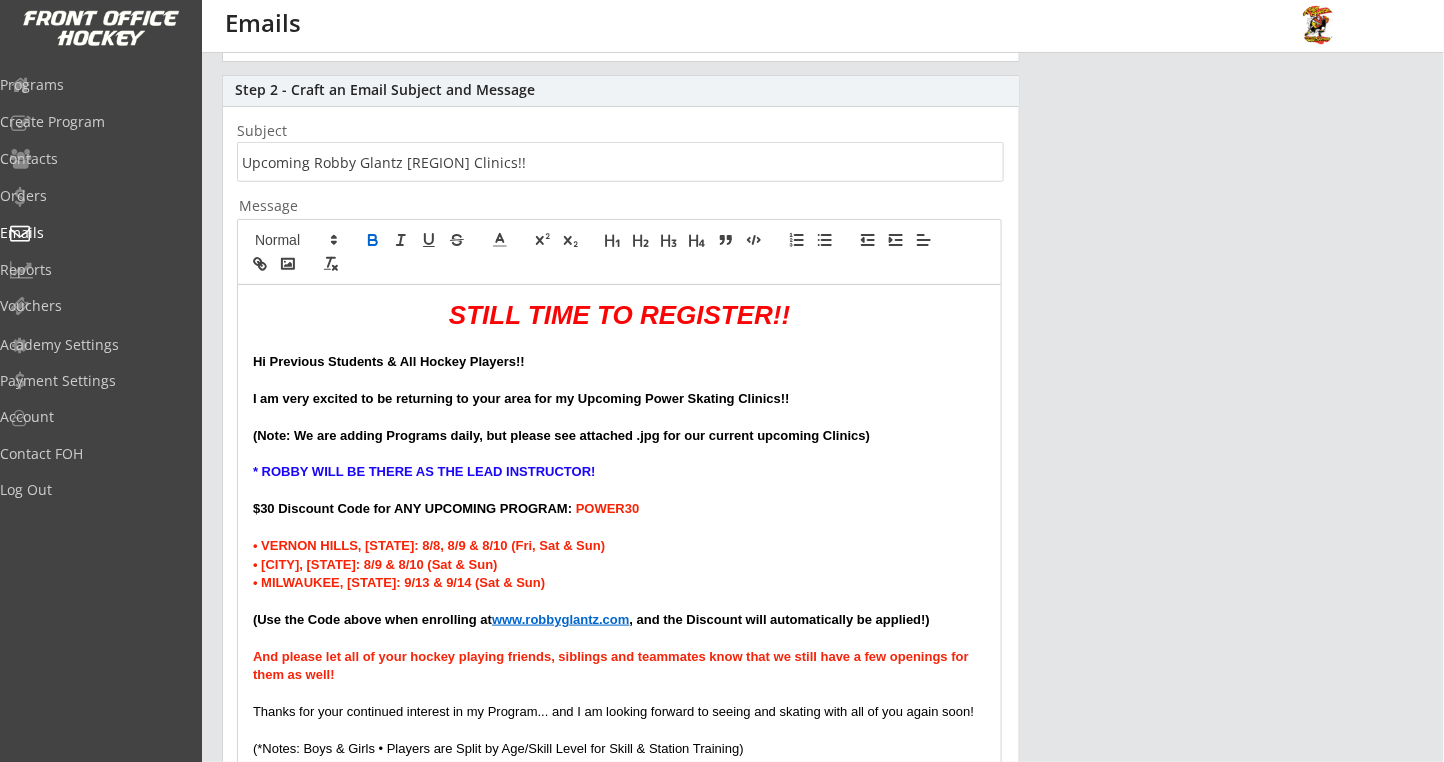 click at bounding box center (619, 343) 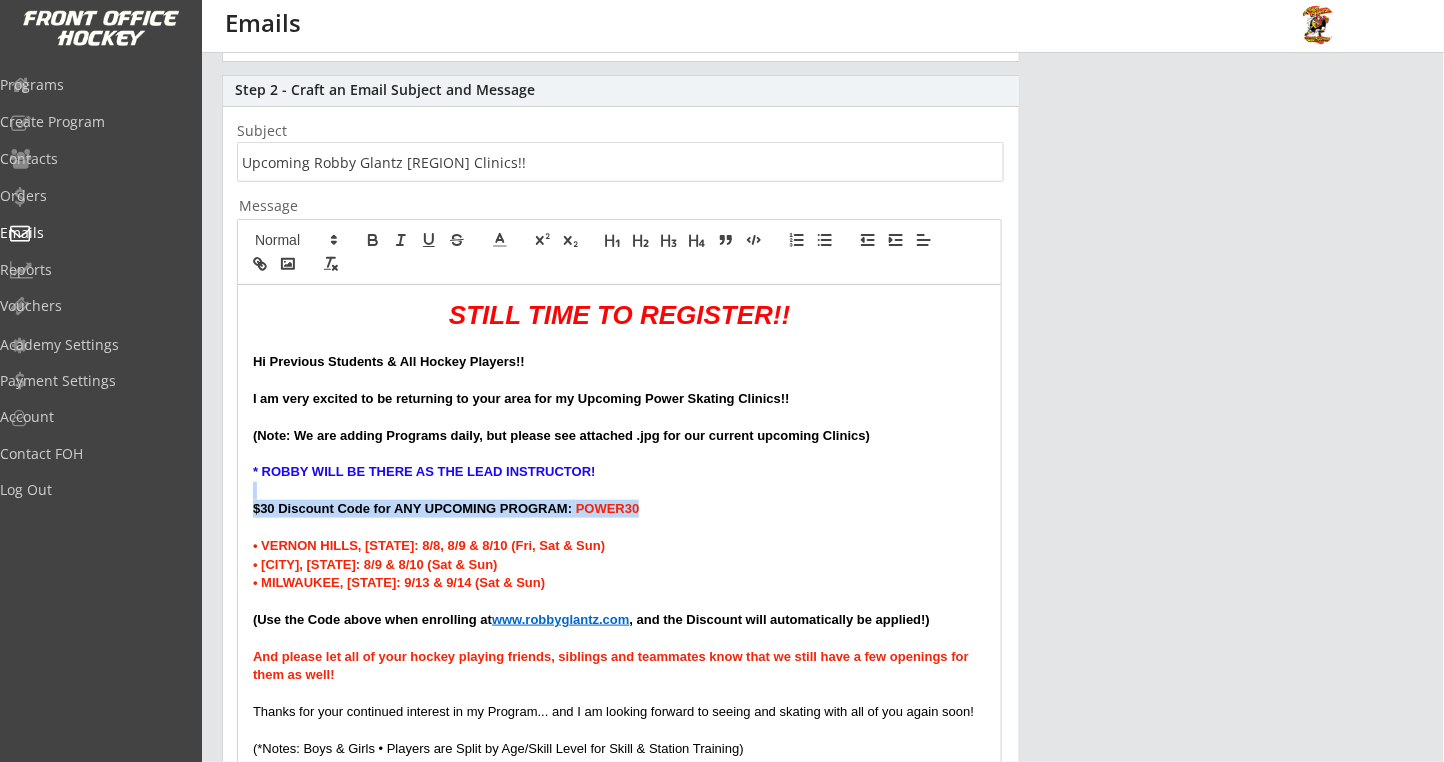 drag, startPoint x: 679, startPoint y: 503, endPoint x: 211, endPoint y: 490, distance: 468.1805 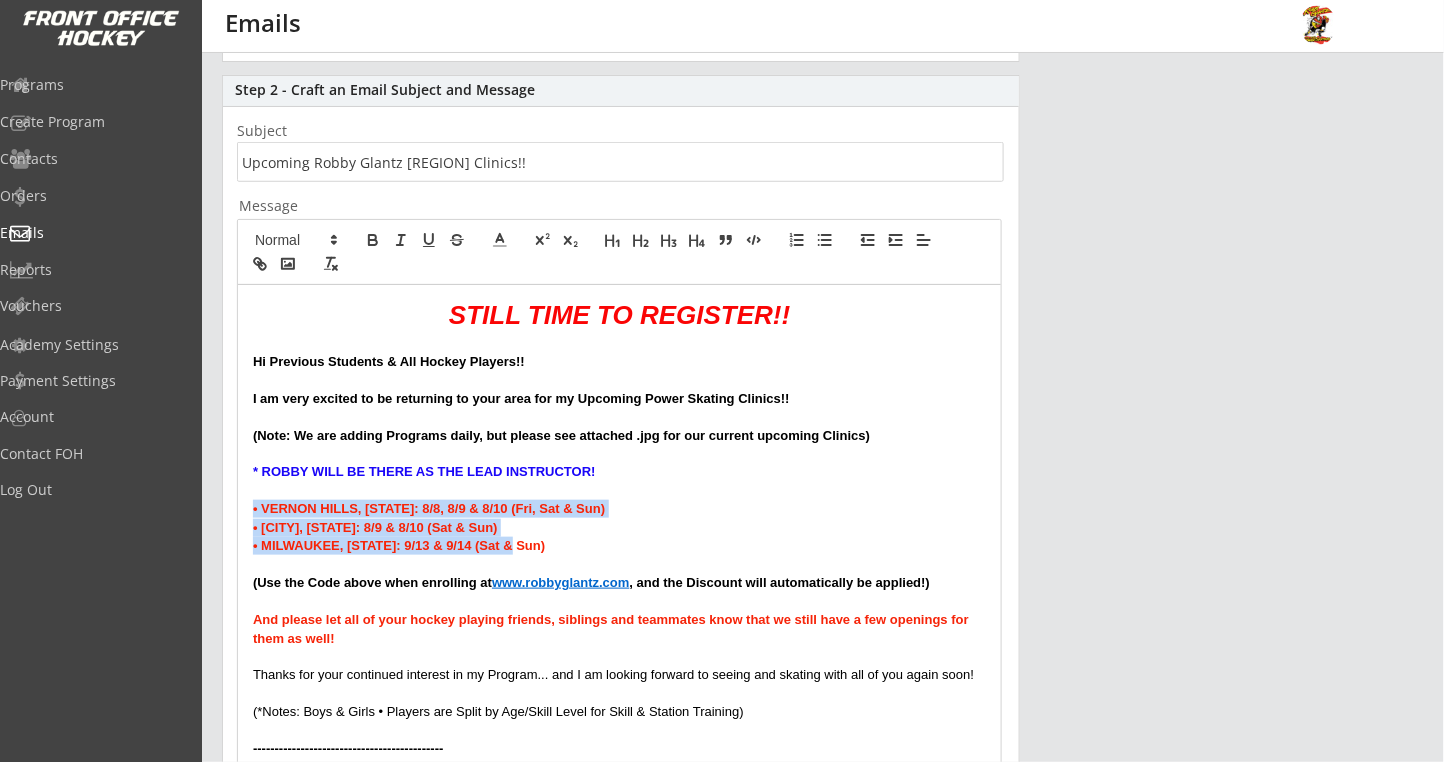 drag, startPoint x: 521, startPoint y: 542, endPoint x: 250, endPoint y: 508, distance: 273.1245 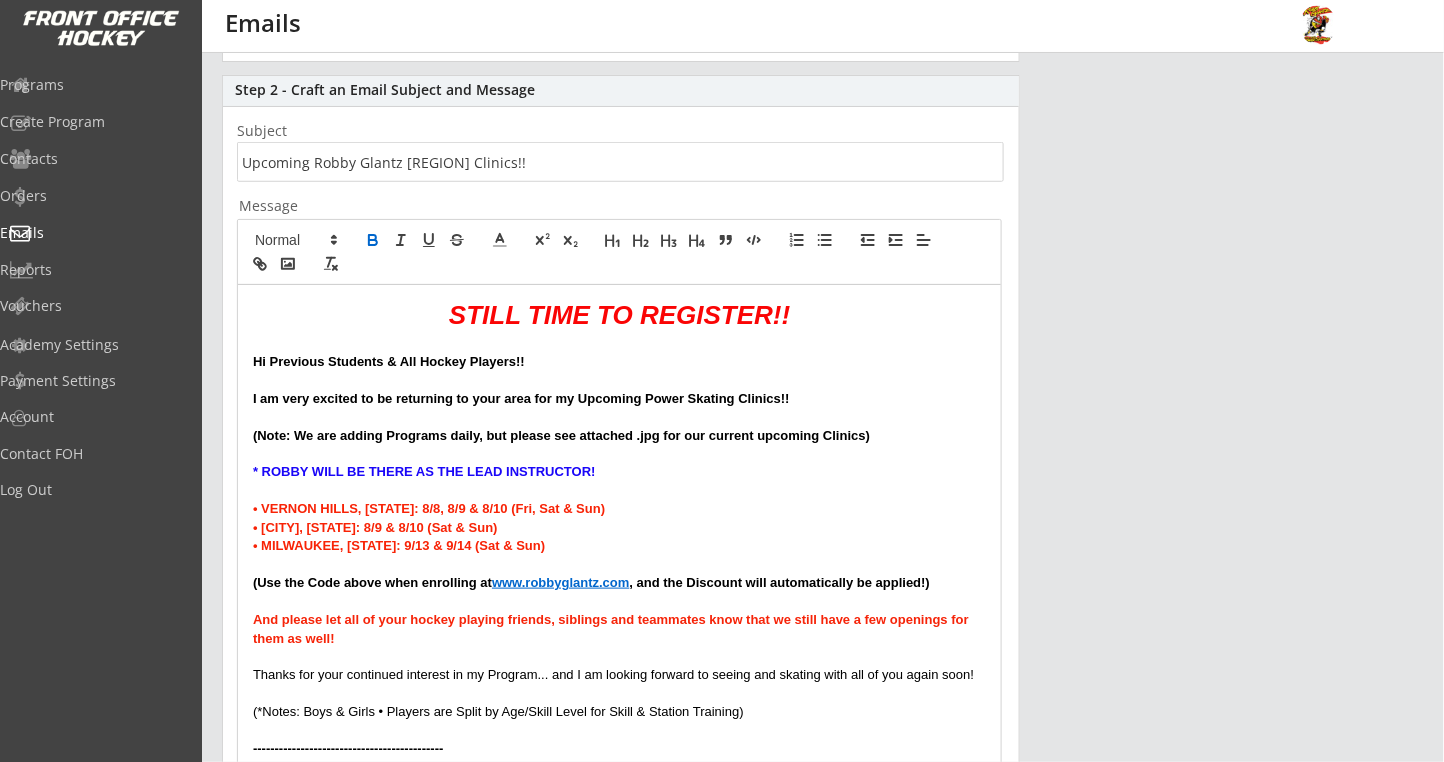 scroll, scrollTop: 0, scrollLeft: 0, axis: both 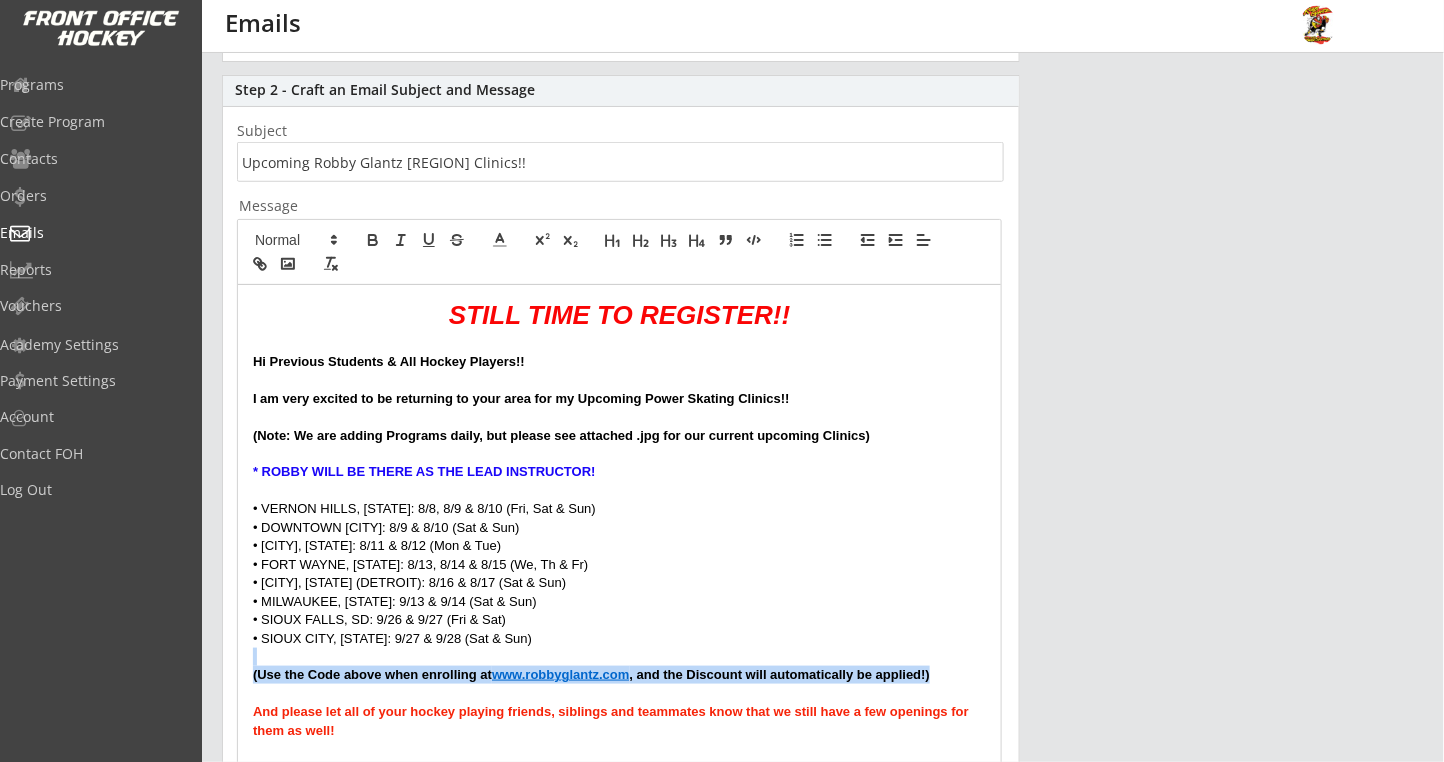 drag, startPoint x: 967, startPoint y: 676, endPoint x: 189, endPoint y: 663, distance: 778.1086 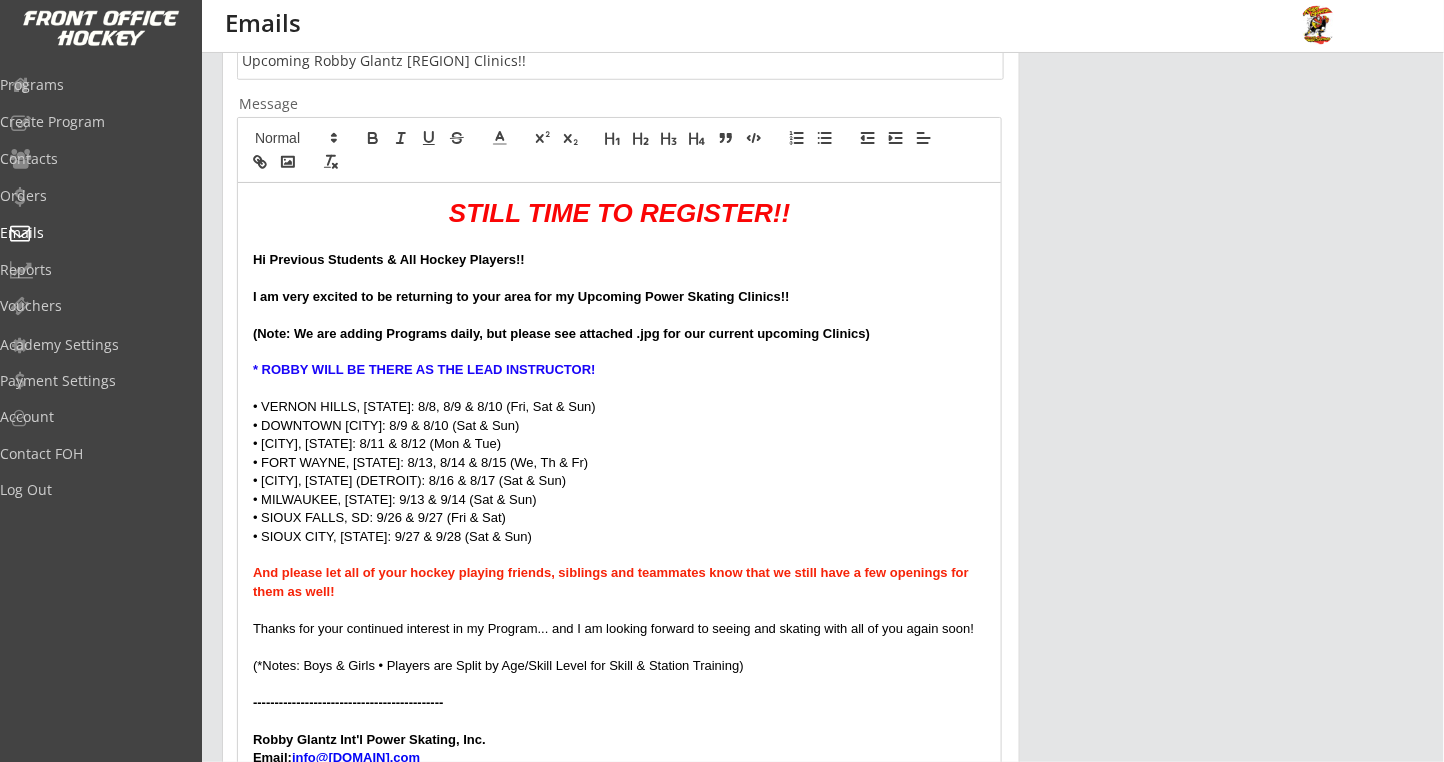 scroll, scrollTop: 533, scrollLeft: 0, axis: vertical 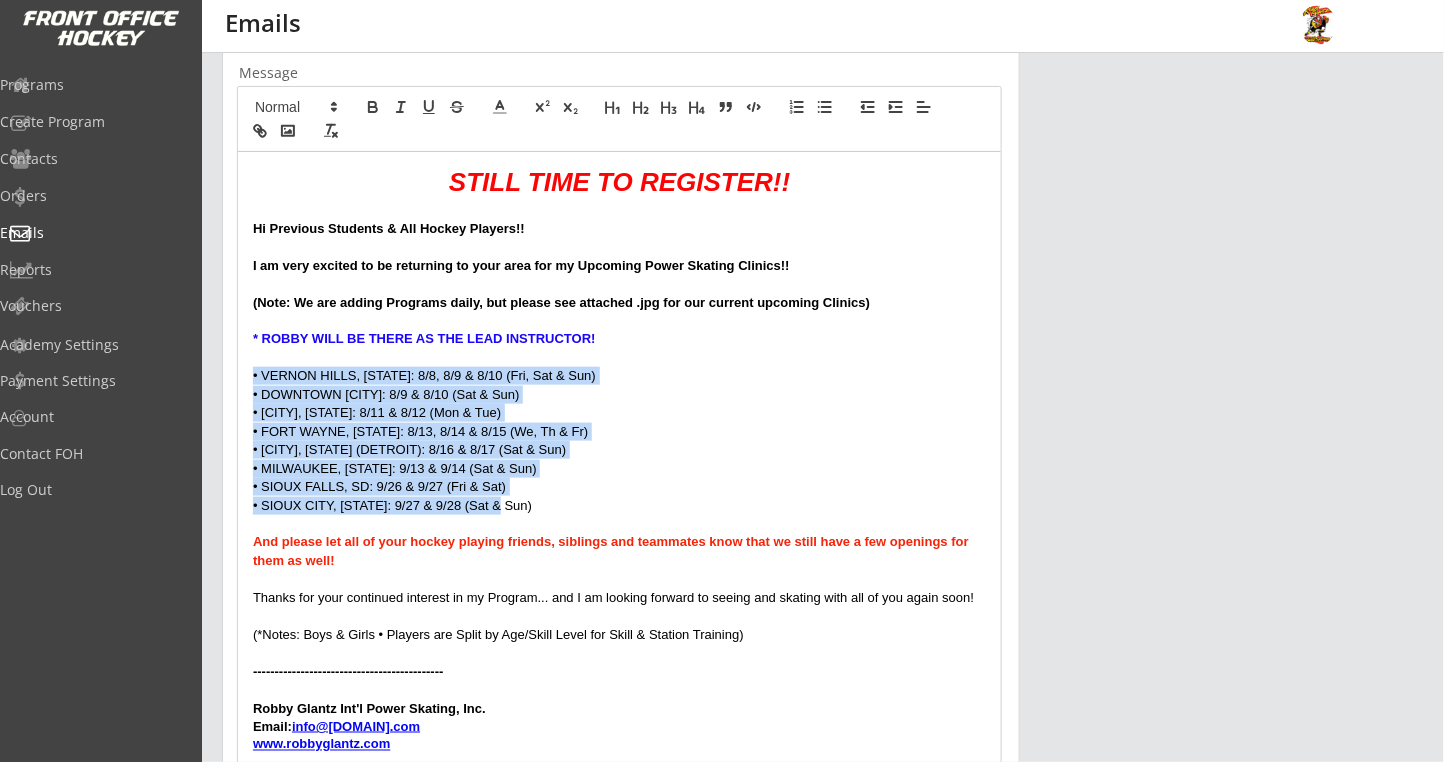 drag, startPoint x: 537, startPoint y: 509, endPoint x: 249, endPoint y: 374, distance: 318.07074 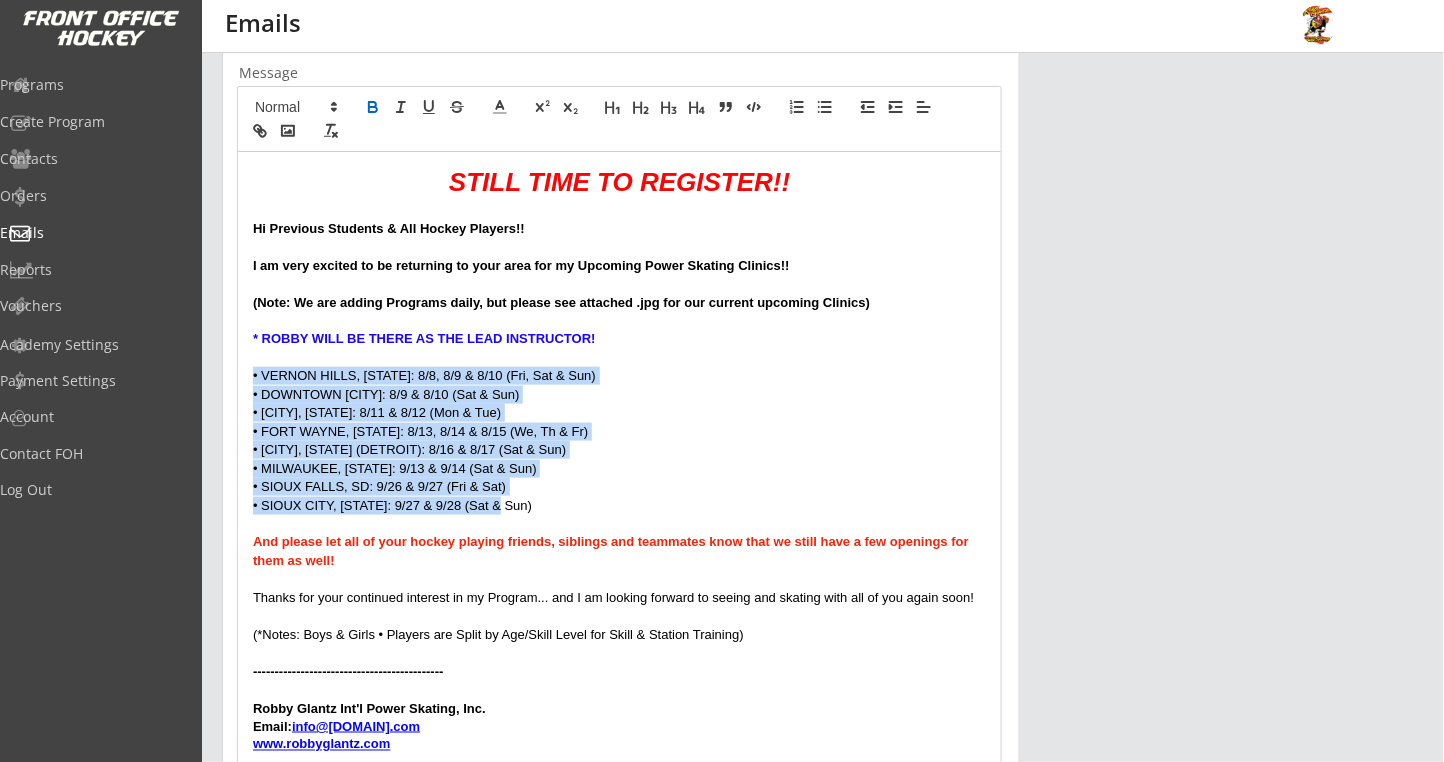 click 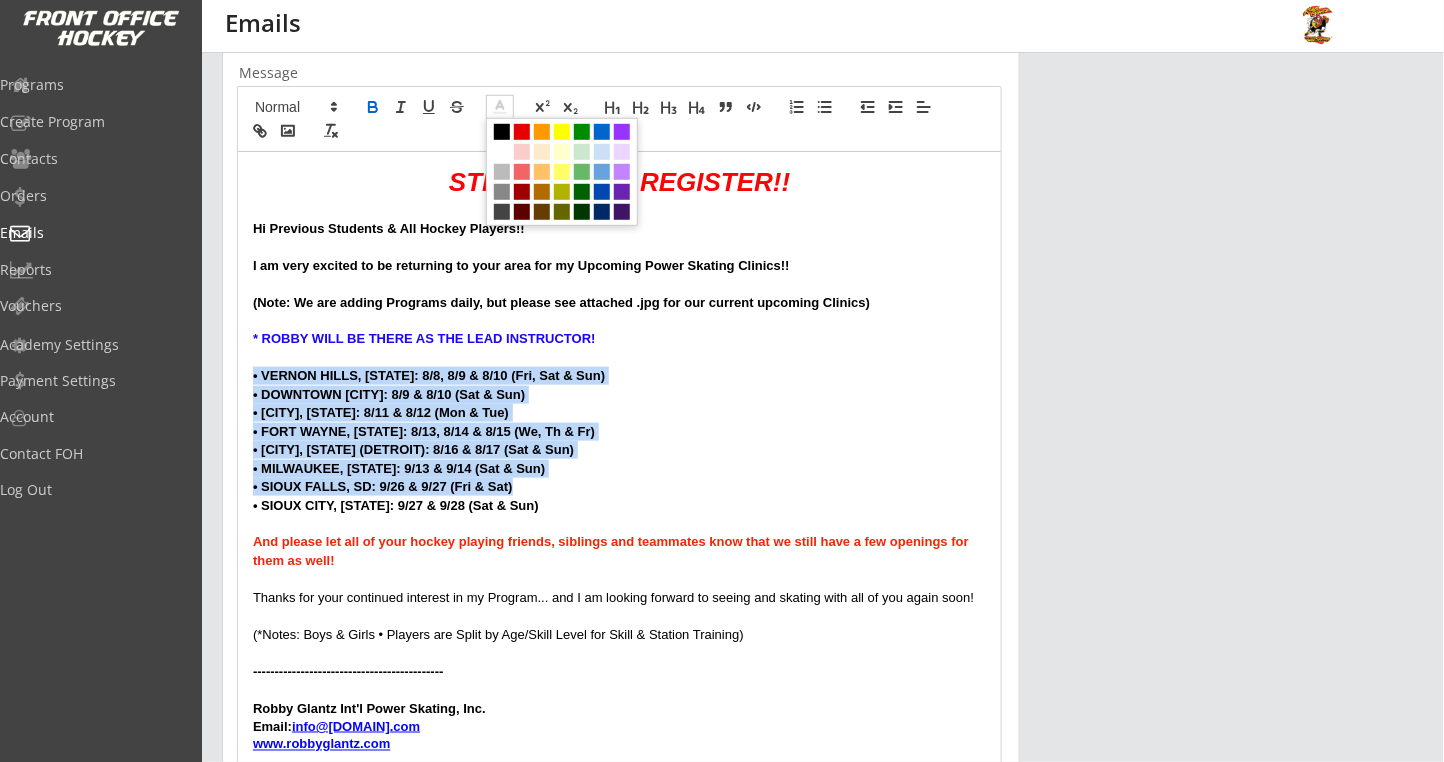 click 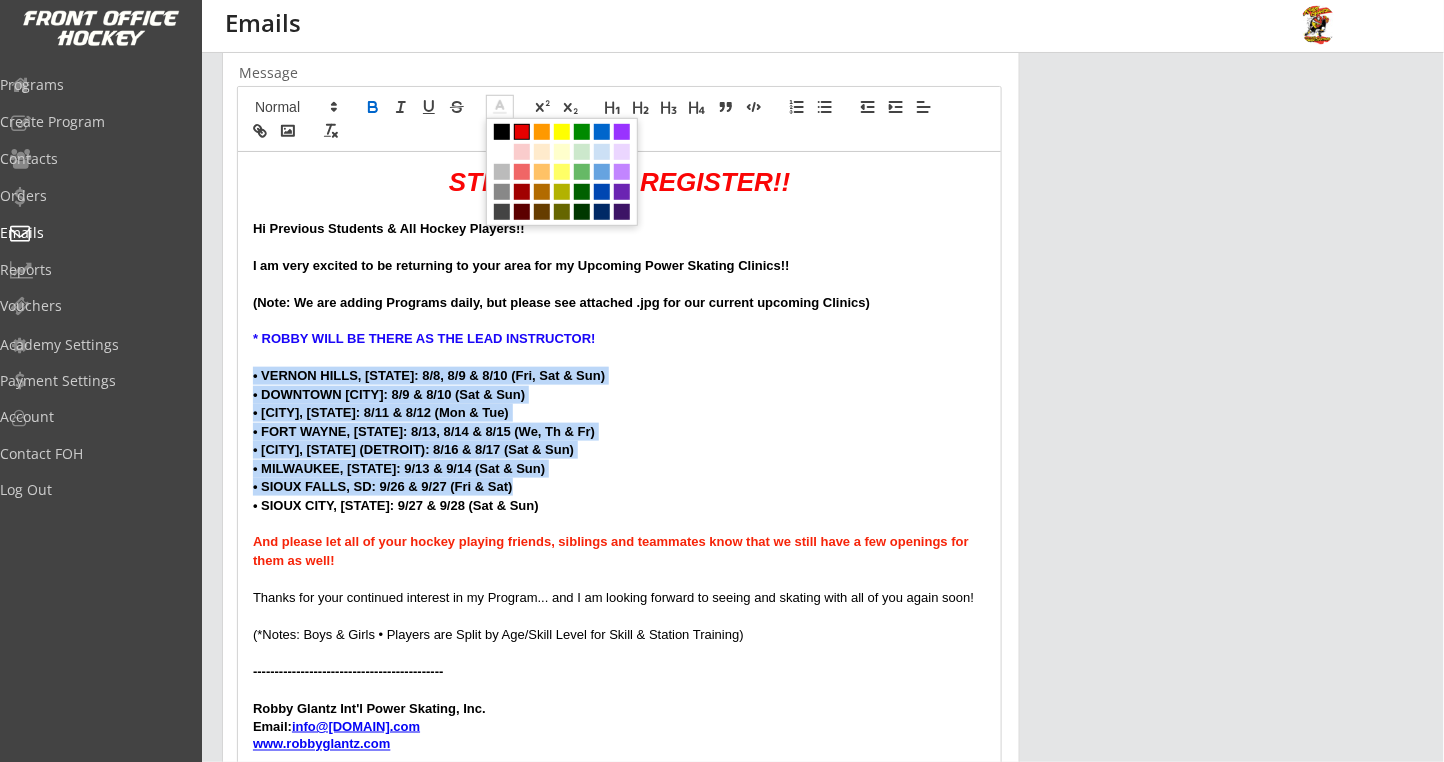 click at bounding box center (522, 132) 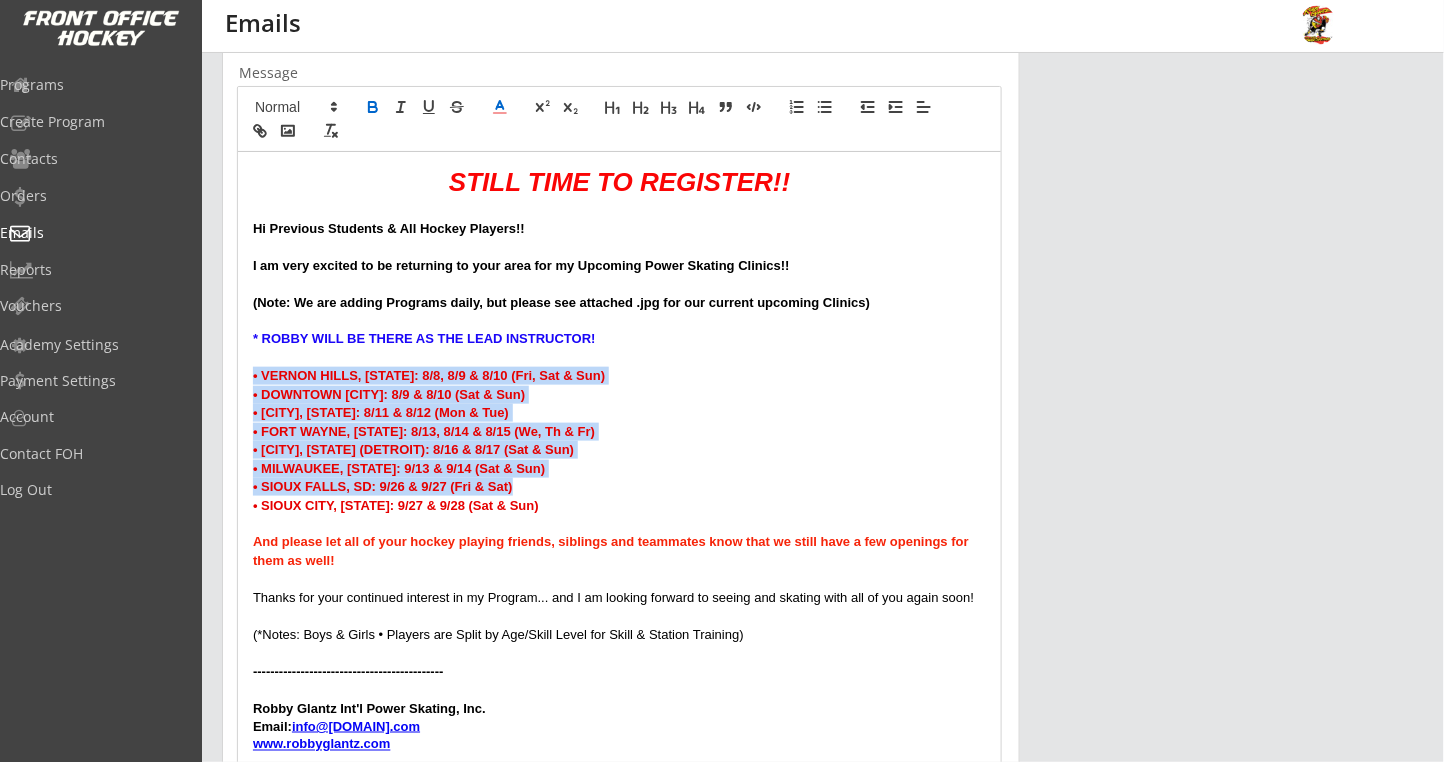 click on "• [CITY], [STATE] (DETROIT): 8/16 & 8/17 (Sat & Sun)" at bounding box center [619, 450] 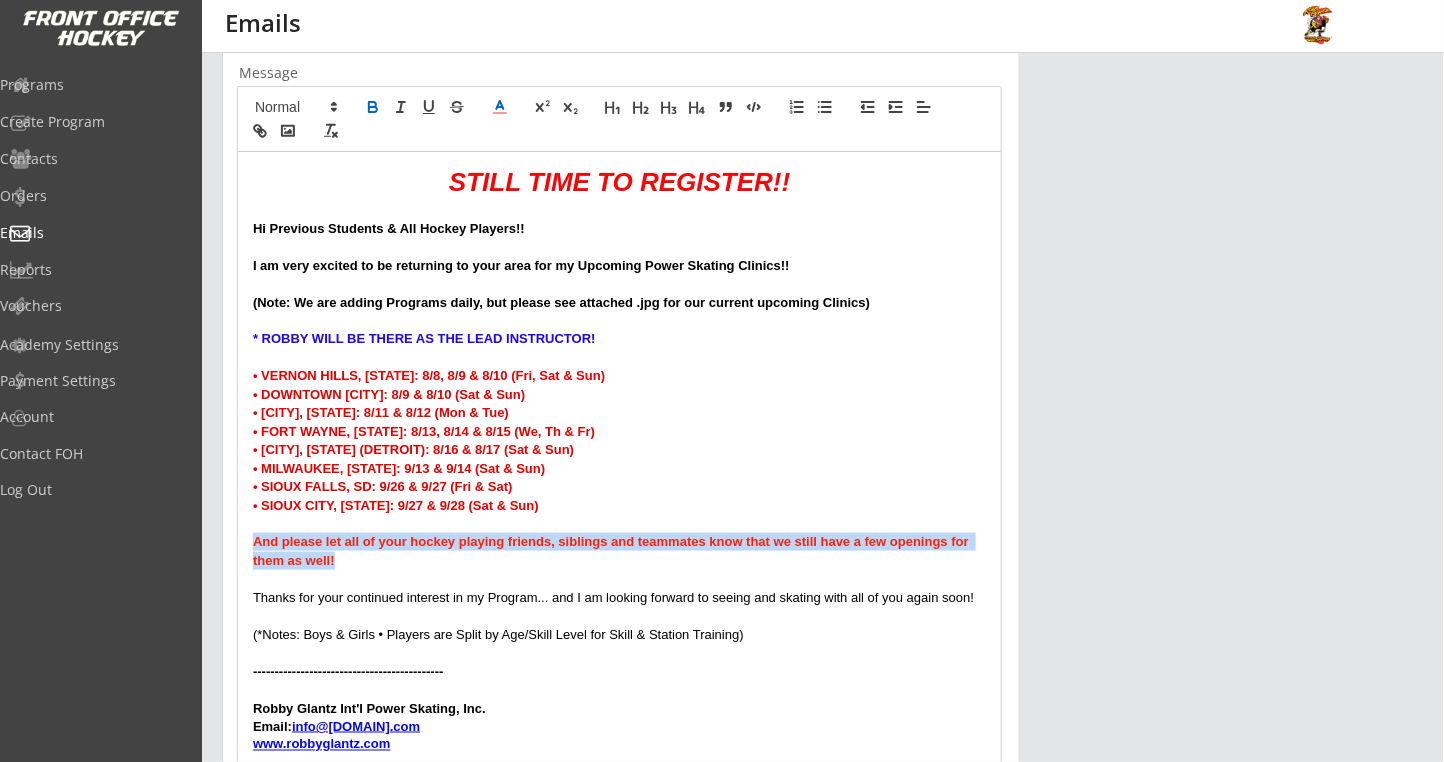drag, startPoint x: 432, startPoint y: 564, endPoint x: 216, endPoint y: 542, distance: 217.11748 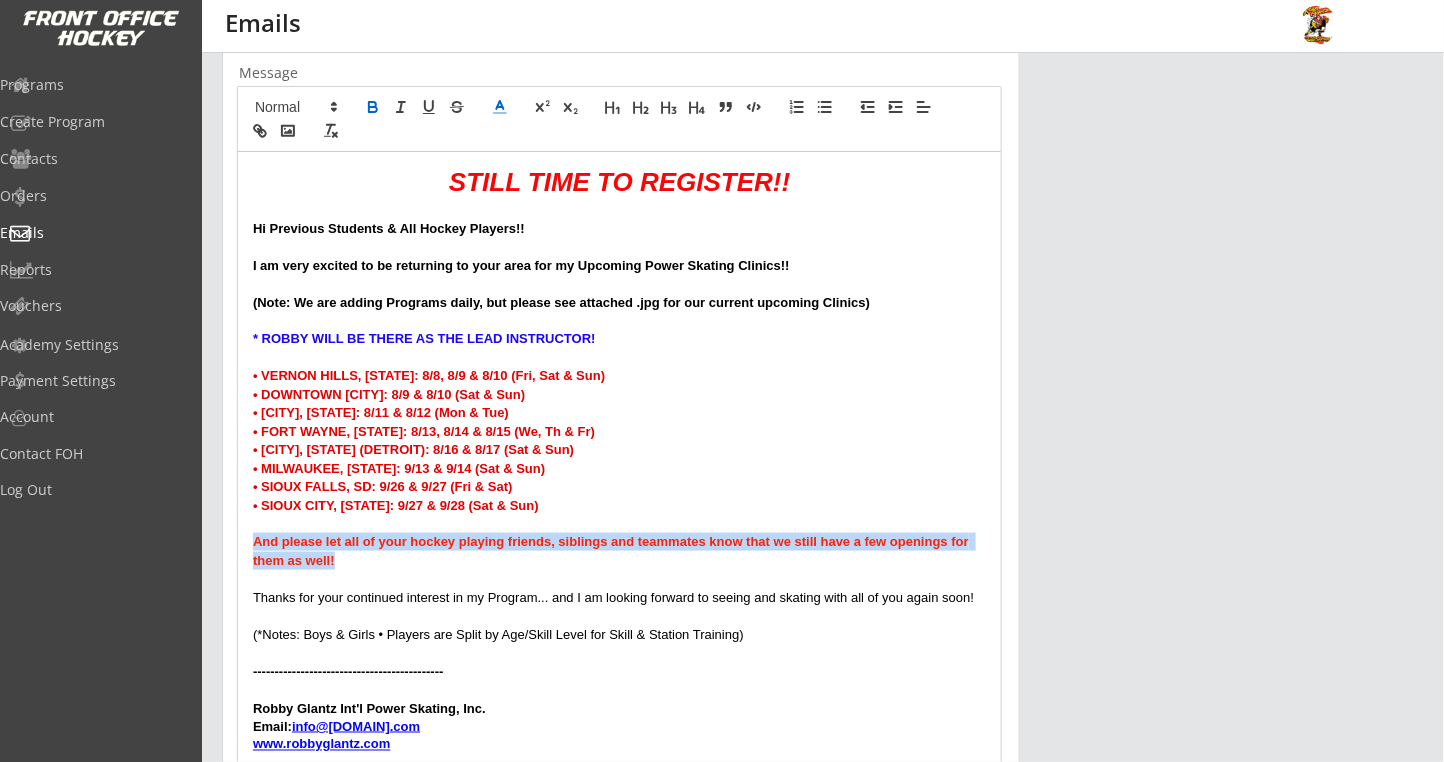 click 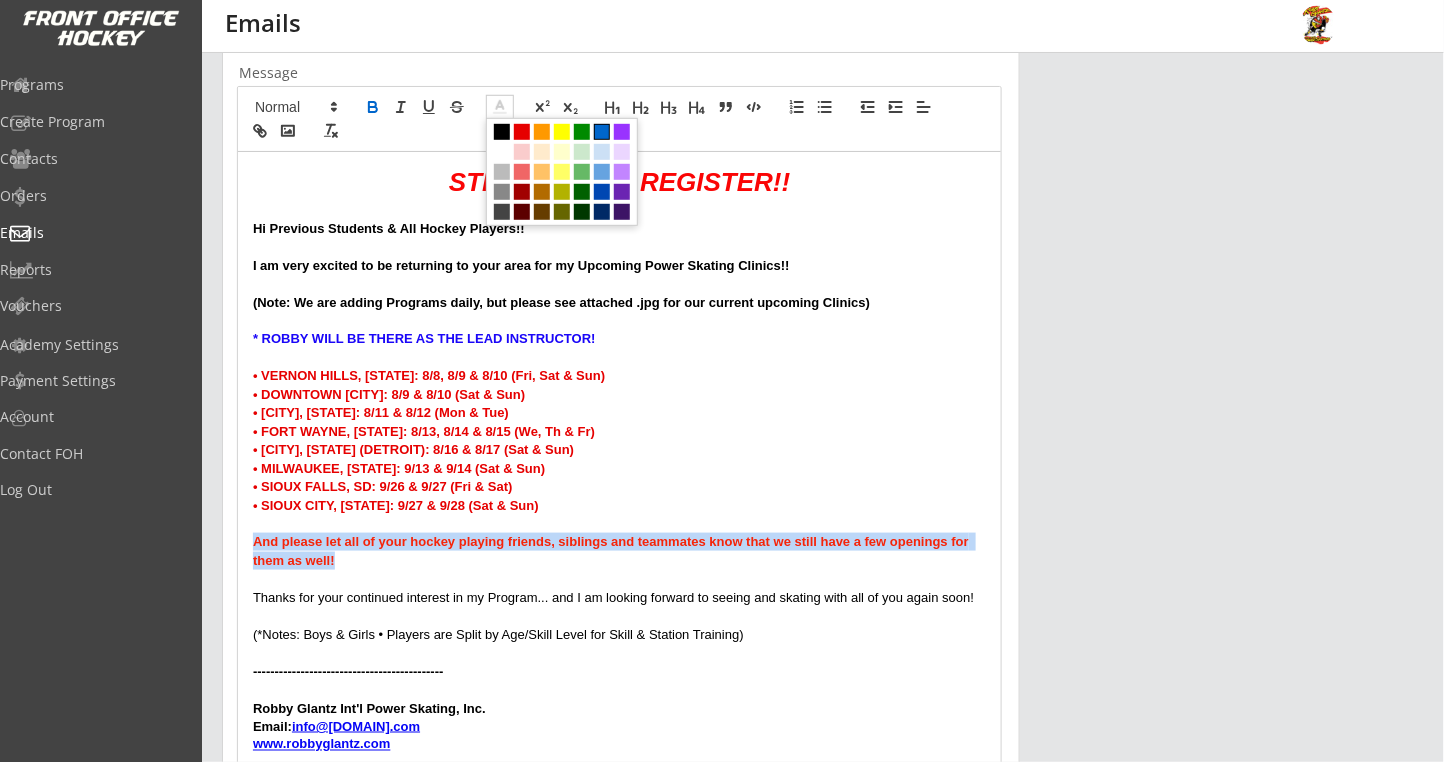 click at bounding box center [602, 132] 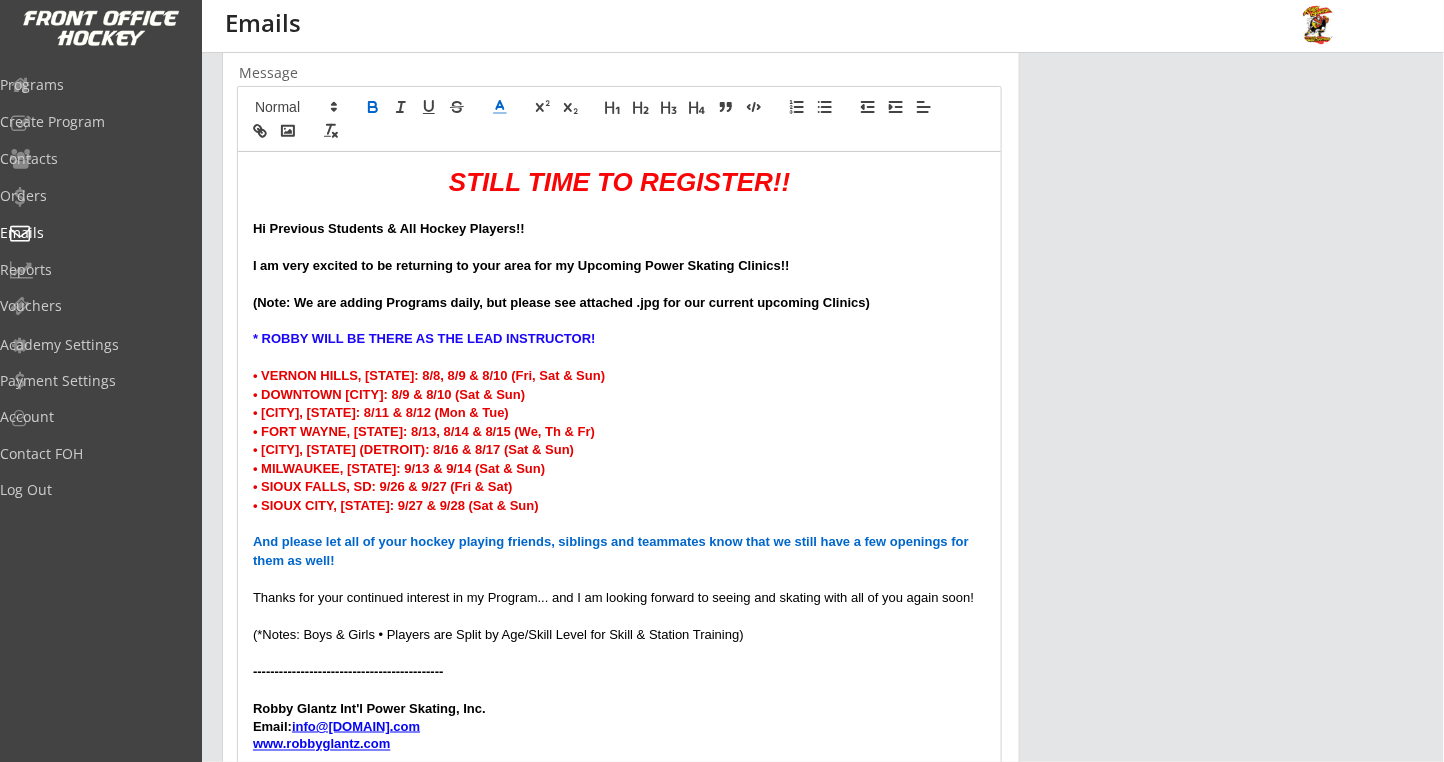 click on "• SIOUX FALLS, SD: 9/26 & 9/27 (Fri & Sat)" at bounding box center [619, 487] 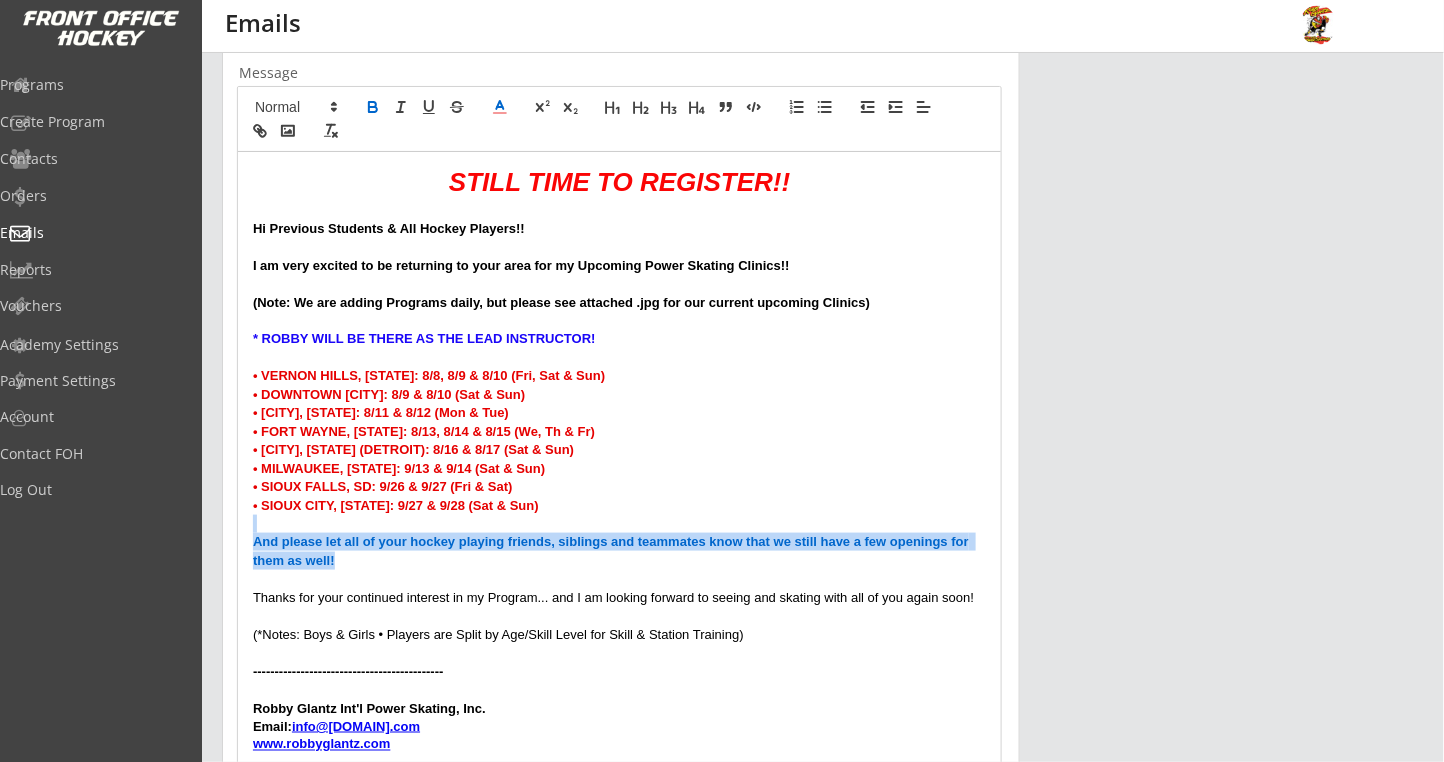 drag, startPoint x: 342, startPoint y: 560, endPoint x: 240, endPoint y: 532, distance: 105.773346 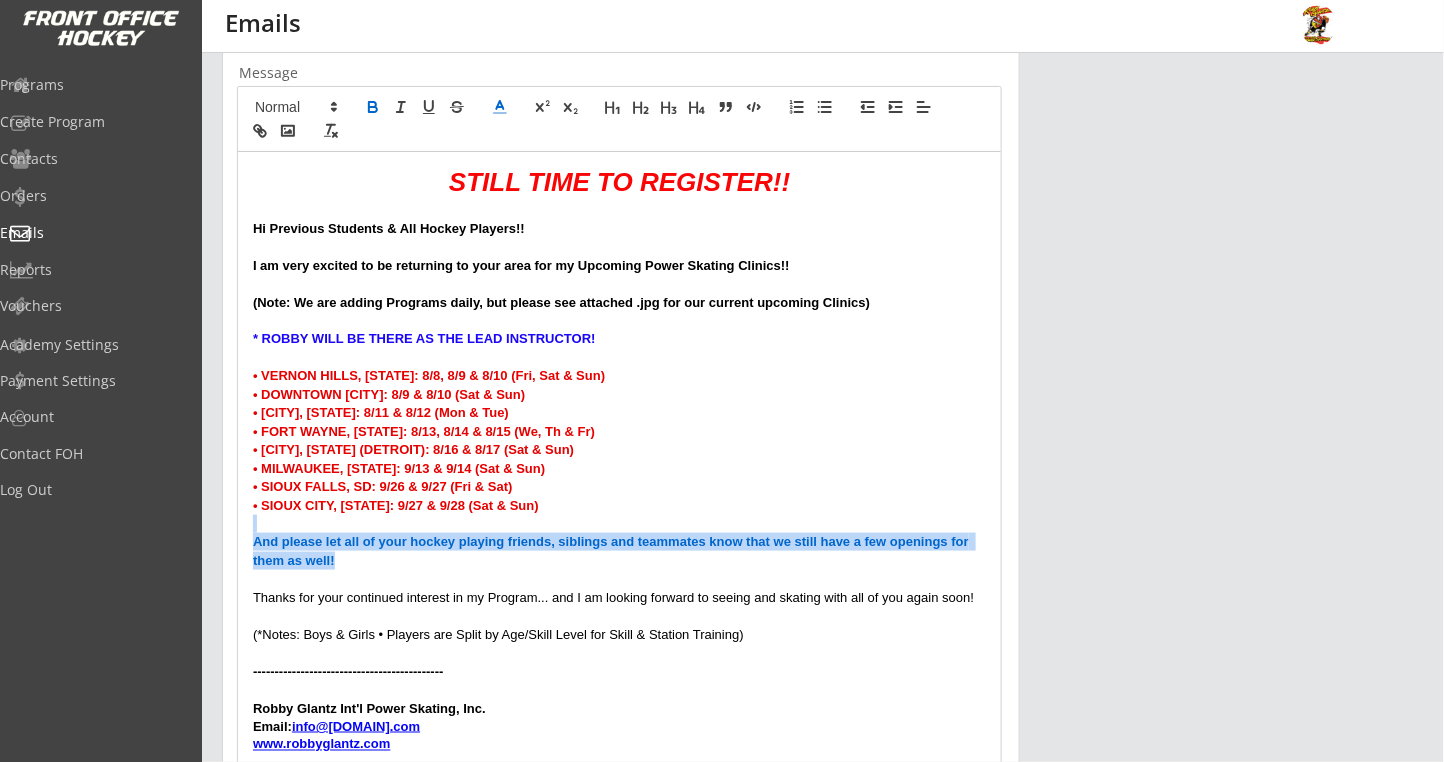 click on "STILL TIME TO REGISTER!! Hi Previous Students & All Hockey Players!! I am very excited to be returning to your area for my Upcoming Power Skating Clinics!! (Note: We are adding Programs daily, but please see attached .jpg for our current upcoming Clinics) * ROBBY WILL BE THERE AS THE LEAD INSTRUCTOR! • VERNON HILLS, [STATE]: 8/8, 8/9 & 8/10 (Fri, Sat & Sun) • DOWNTOWN [CITY], [STATE]: 8/9 & 8/10 (Sat & Sun) • SOUTH BEND, [STATE]: 8/11 & 8/12 (Mon & Tue) • FORT WAYNE, [STATE]: 8/13, 8/14 & 8/15 (We, Th & Fr) • PLYMOUTH, [STATE] ([CITY]): 8/16 & 8/17 (Sat & Sun) • MILWAUKEE, [STATE]: 9/13 & 9/14 (Sat & Sun) • SIOUX FALLS, [STATE]: 9/26 & 9/27 (Fri & Sat) • SIOUX CITY, [STATE]: 9/27 & 9/28 (Sat & Sun) And please let all of your hockey playing friends, siblings and teammates know that we still have a few openings for them as well! Thanks for your continued interest in my Program... and I am looking forward to seeing and skating with all of you again soon! -------------------------------------------- Email: info@[DOMAIN].com" at bounding box center (619, 471) 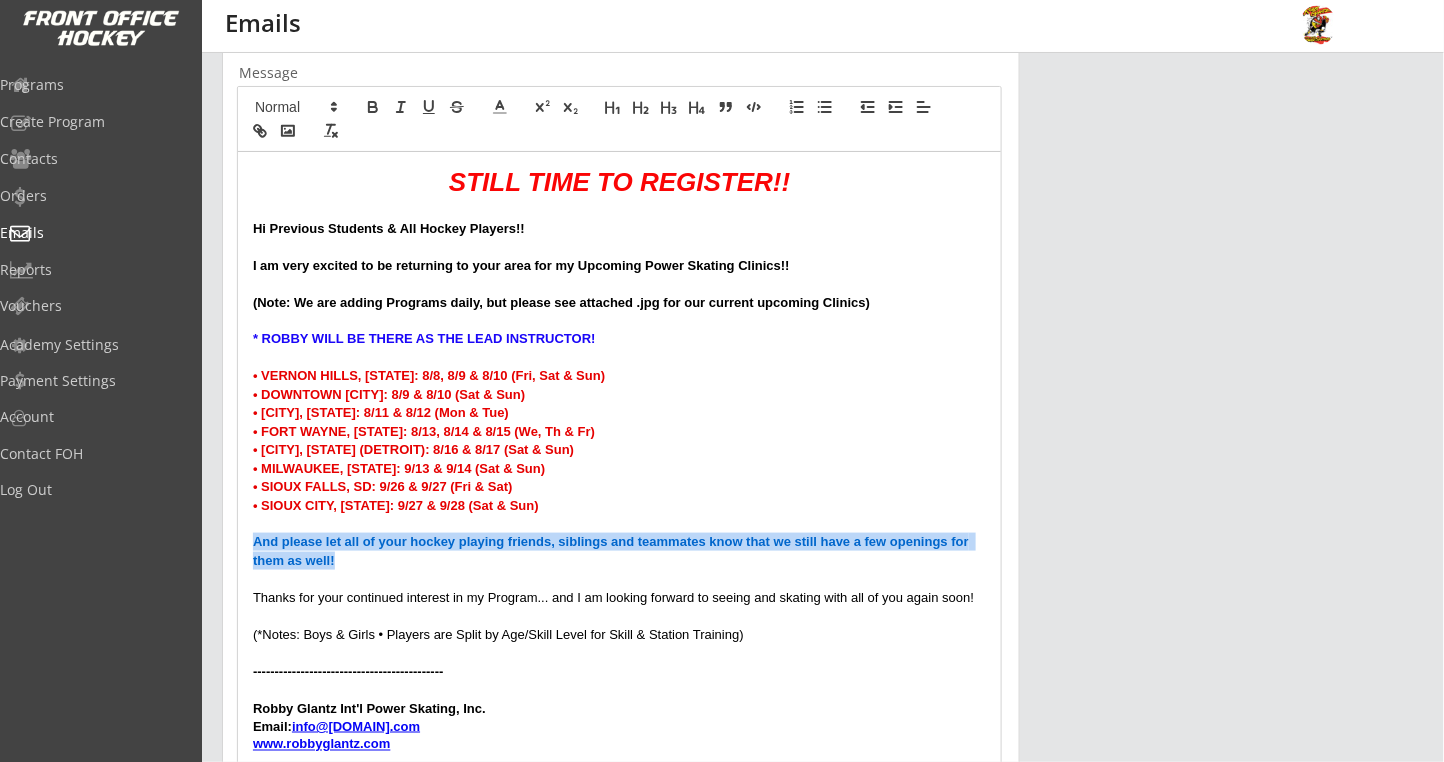drag, startPoint x: 371, startPoint y: 555, endPoint x: 248, endPoint y: 545, distance: 123.40584 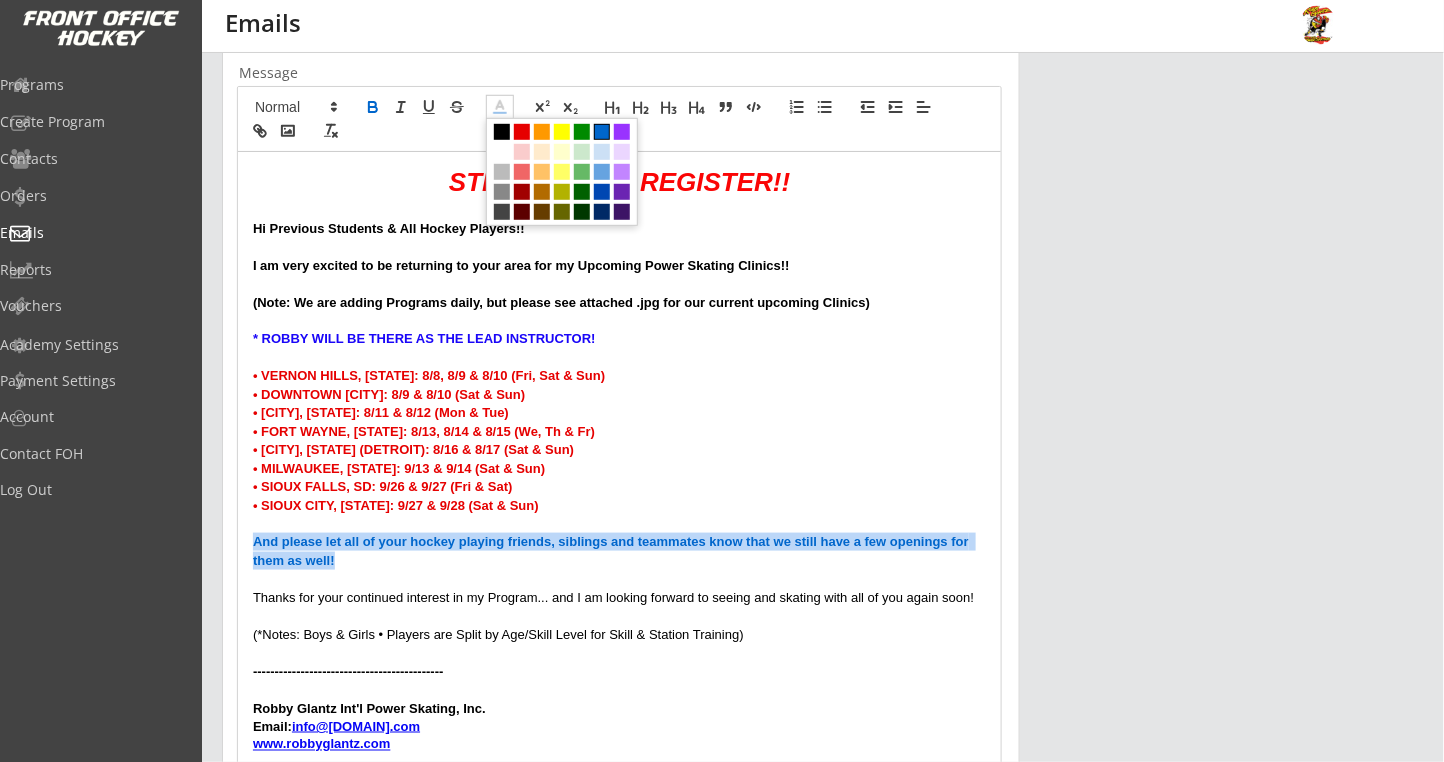 click 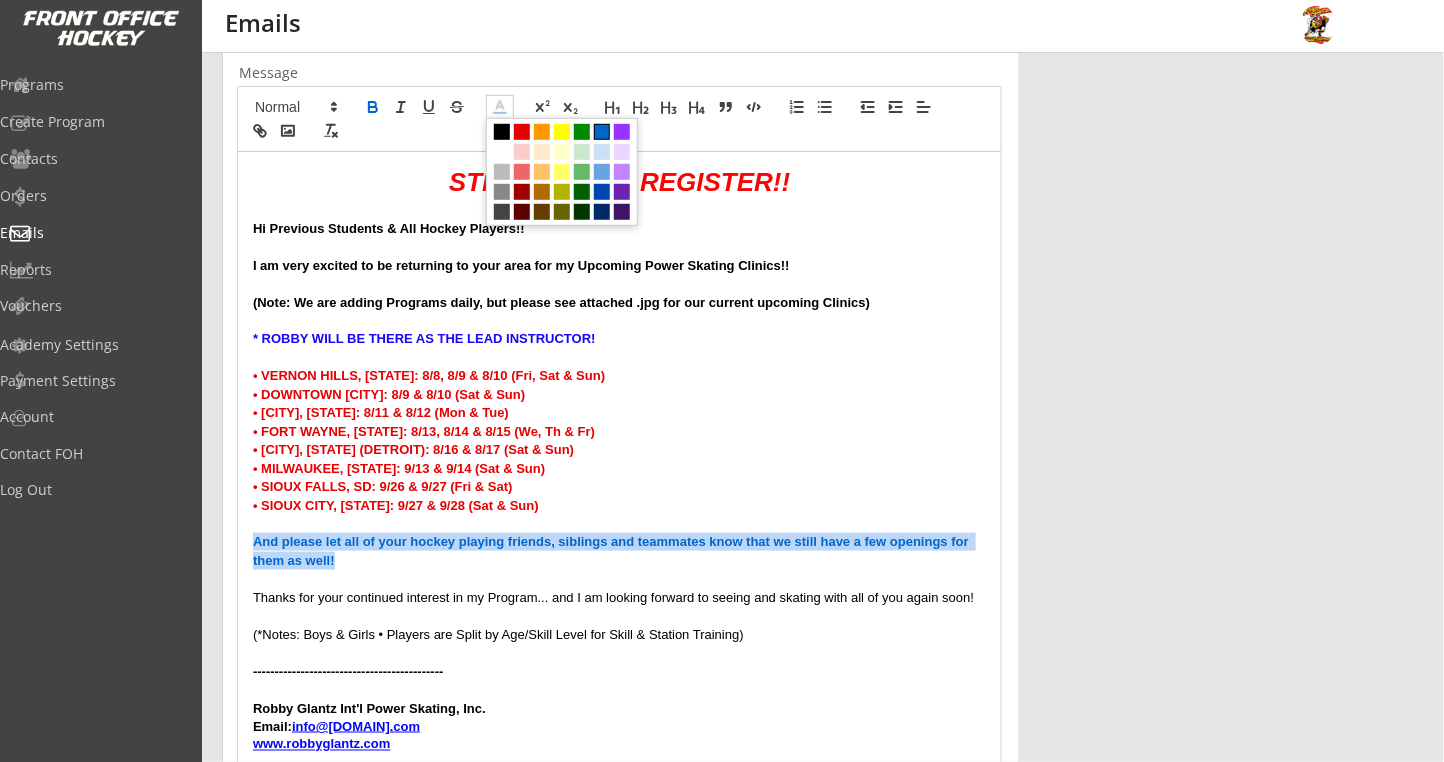 click at bounding box center [502, 132] 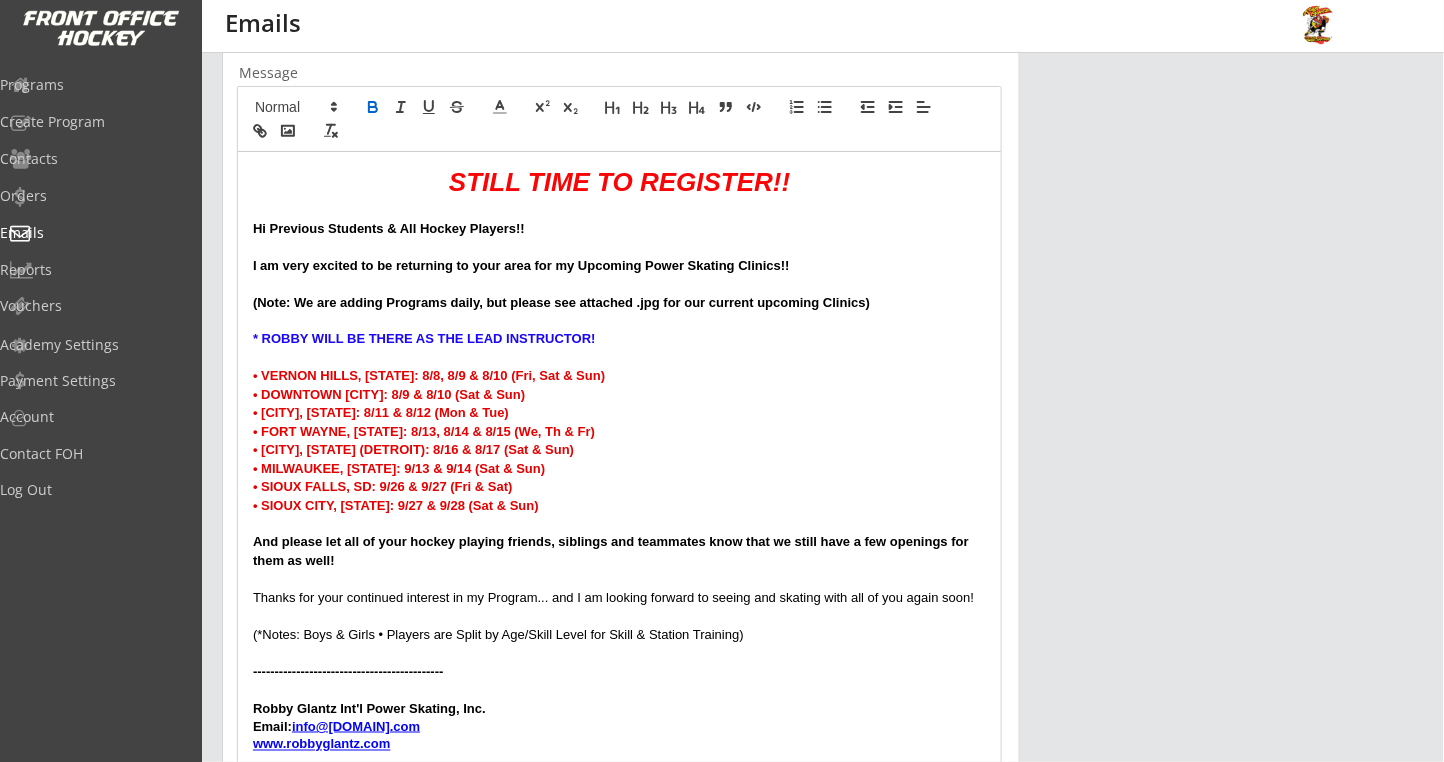 click on "• SIOUX CITY, [STATE]: 9/27 & 9/28 (Sat & Sun)" at bounding box center (619, 506) 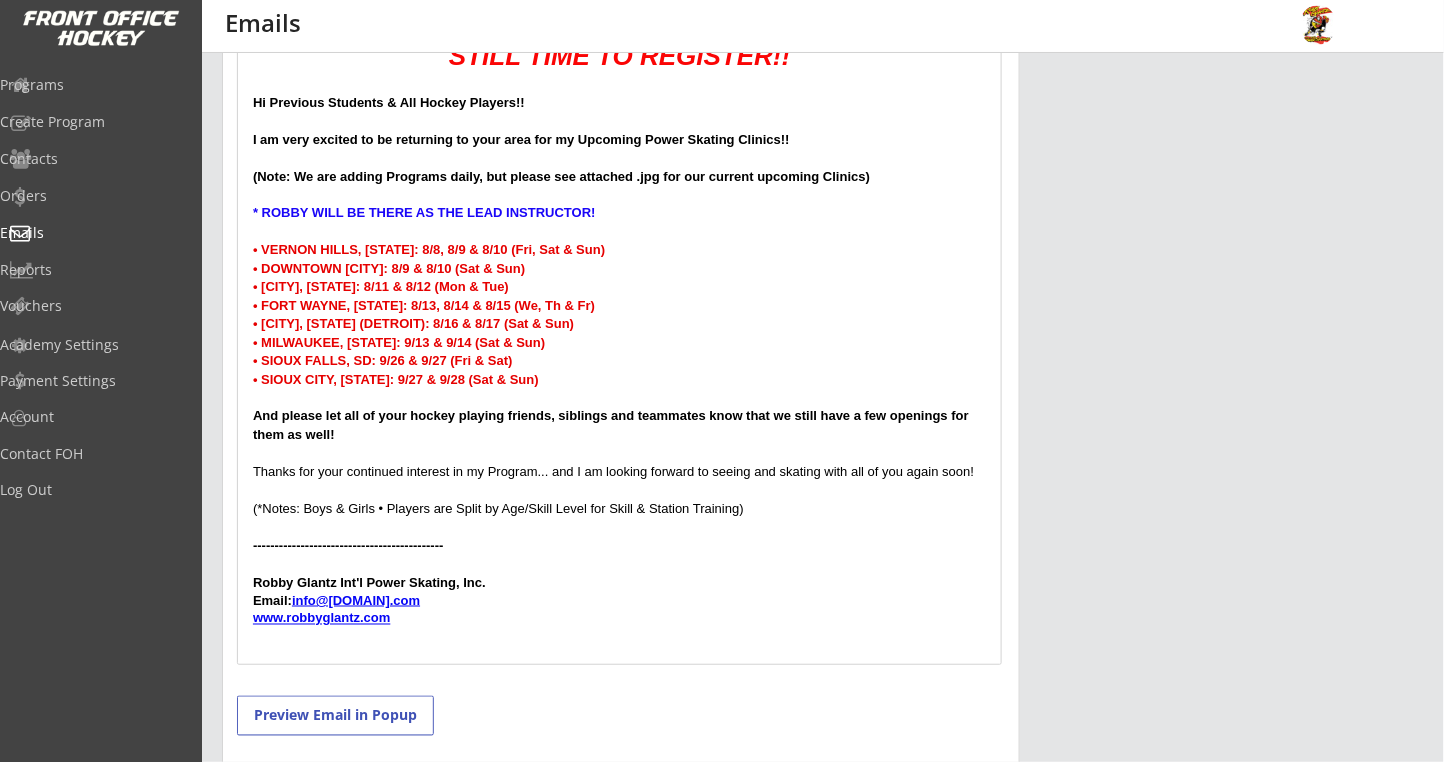 scroll, scrollTop: 666, scrollLeft: 0, axis: vertical 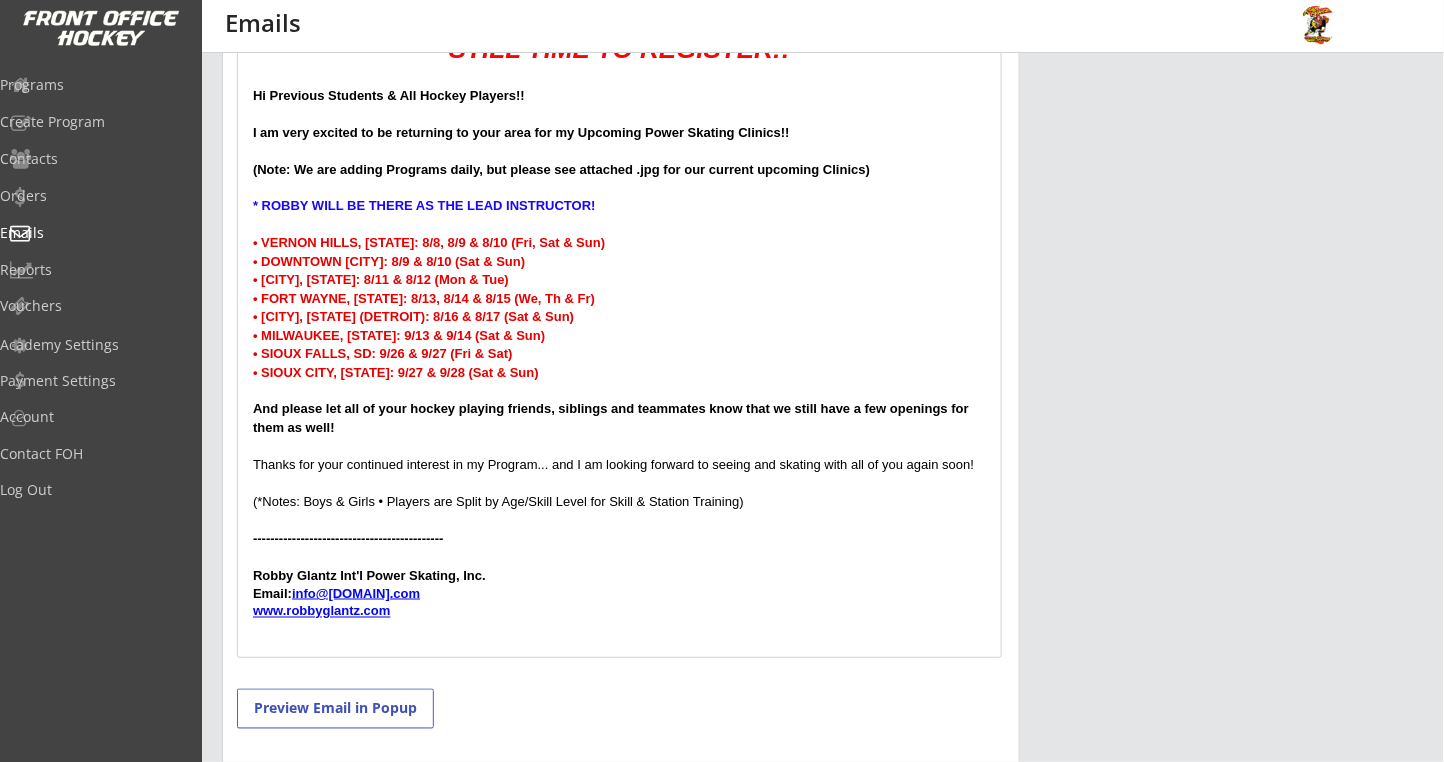 click at bounding box center [619, 631] 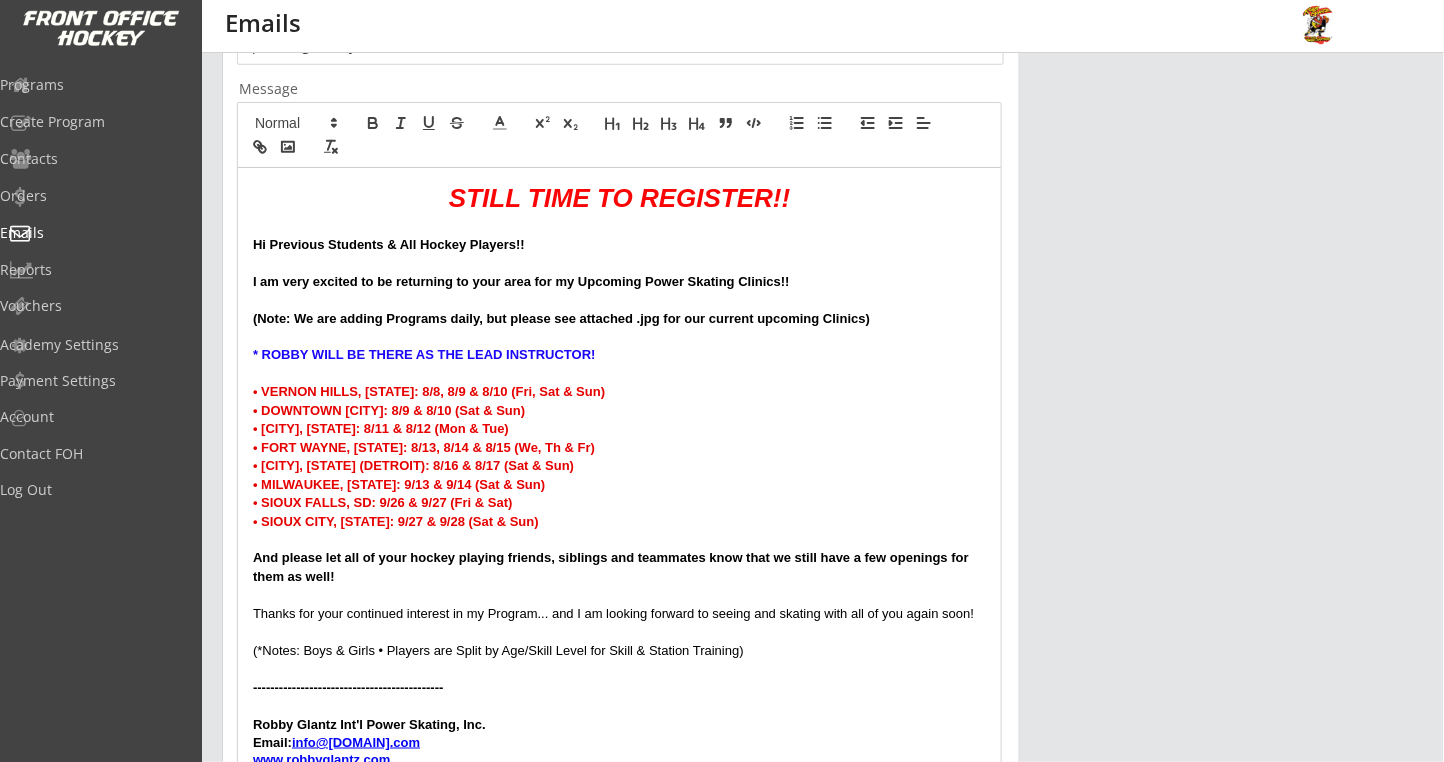 scroll, scrollTop: 400, scrollLeft: 0, axis: vertical 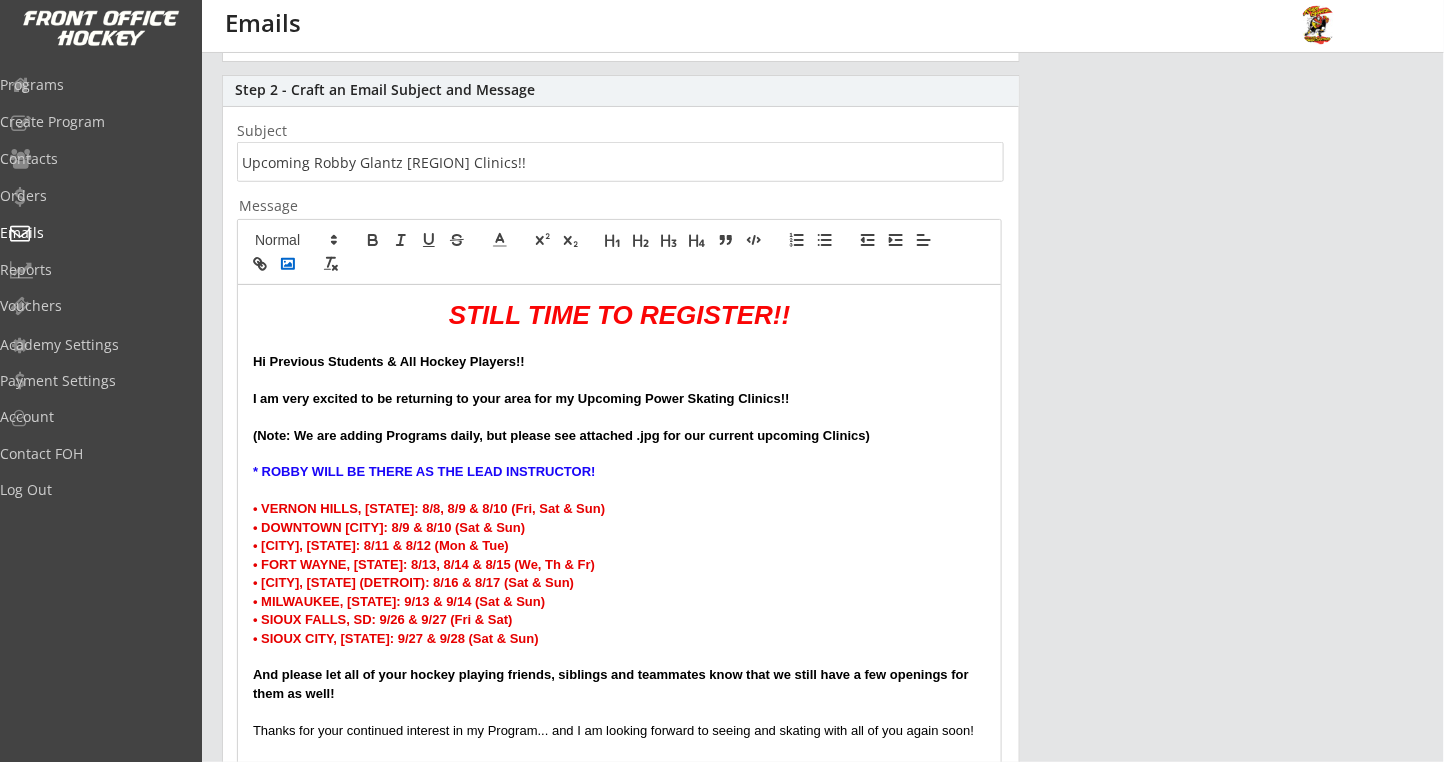 click 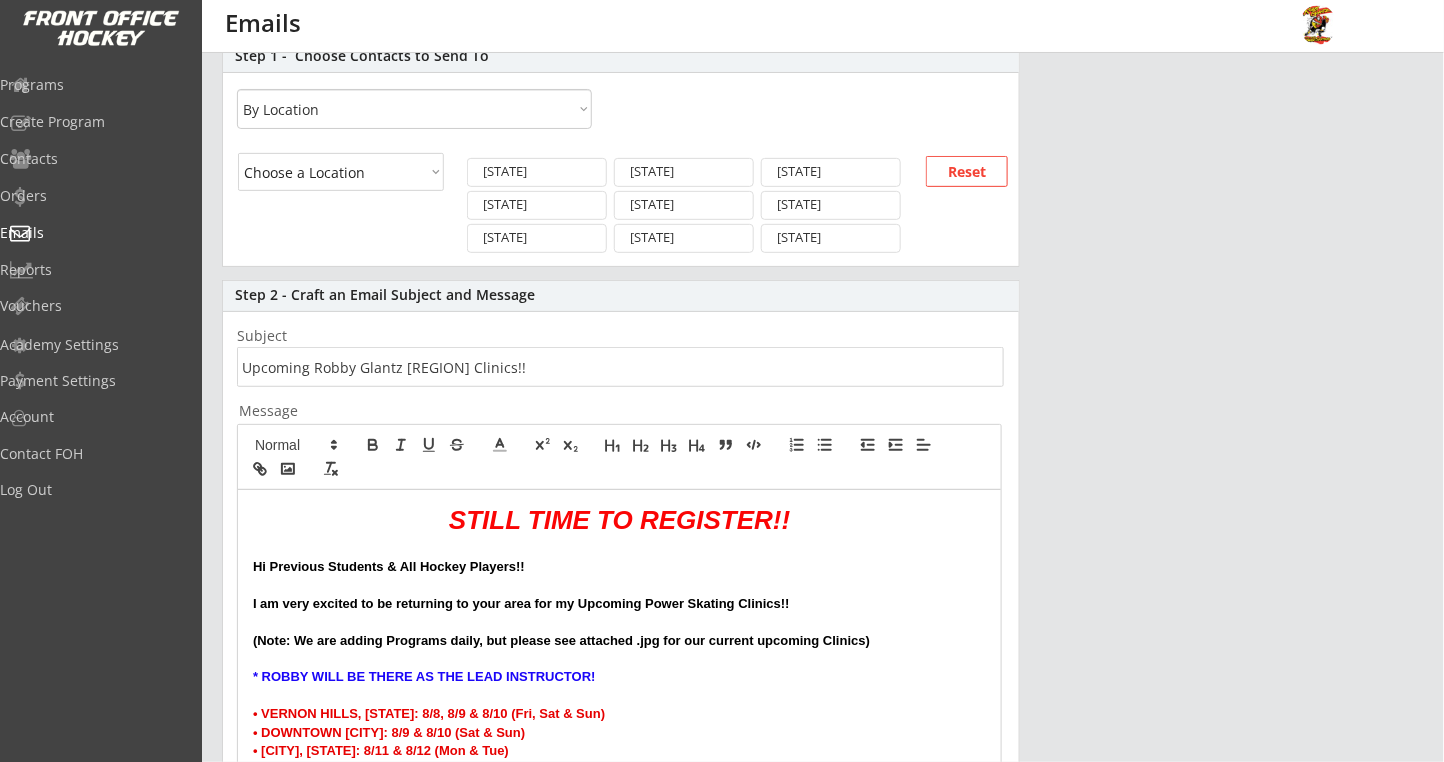 scroll, scrollTop: 133, scrollLeft: 0, axis: vertical 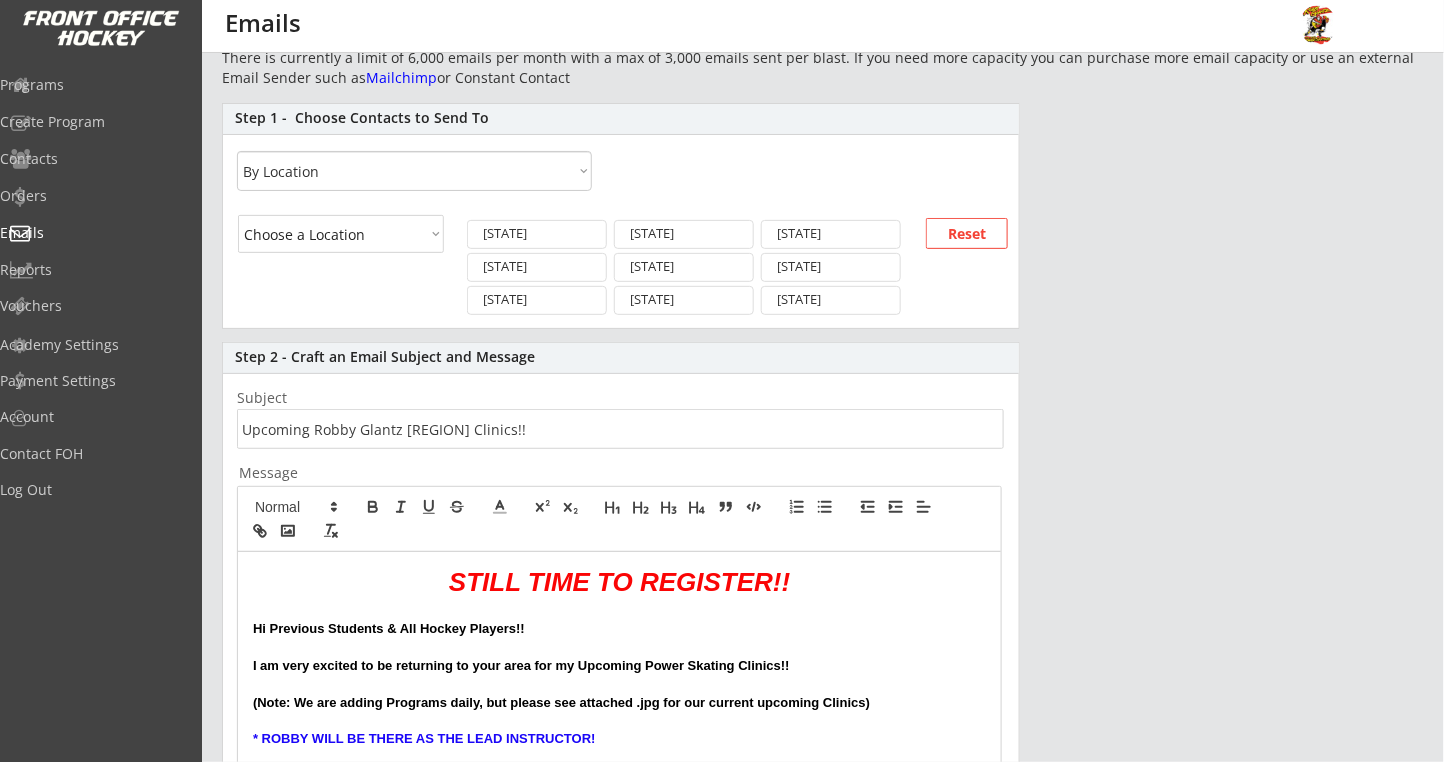 click on "Choose a Location  Canada United States Alabama Alaska Arizona Arkansas California Colorado Connecticut Delaware Florida Georgia Hawaii Idaho Illinois Indiana Iowa Kansas Kentucky Louisiana Maine Maryland Massachusetts Michigan Minnesota Mississippi Missouri Montana Nebraska Nevada New Hampshire New Jersey New Mexico New York North Carolina North Dakota Ohio Oklahoma Oregon Pennsylvania Rhode Island South Carolina South Dakota Tennessee Texas Utah Vermont Virginia Washington West Virginia Wisconsin Wyoming Alberta British Columbia Manitoba New Brunswick Newfoundland and Labrador Northwest Territories Nova Scotia Nunavut Ontario Prince Edward Island Quebec Saskatchewan Yukon" at bounding box center [341, 234] 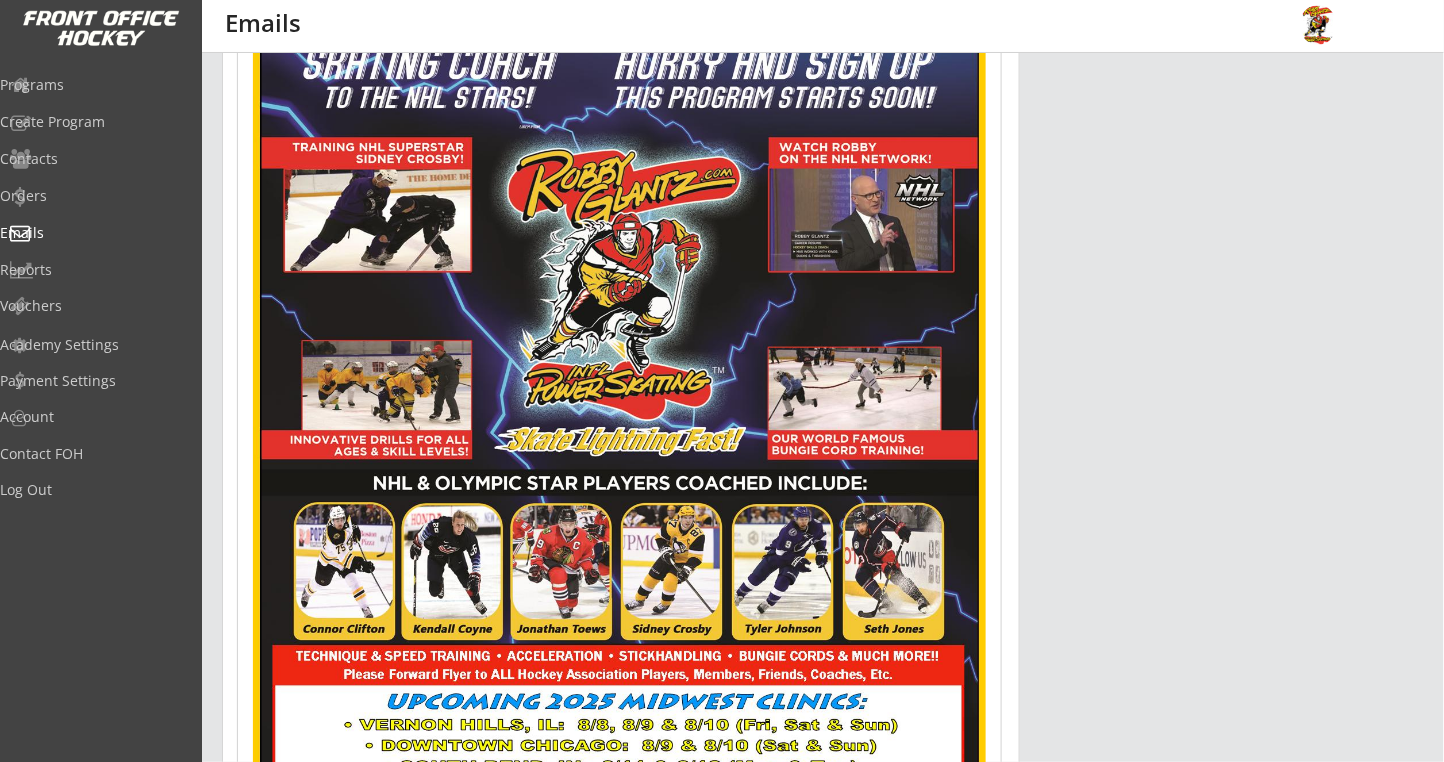 scroll, scrollTop: 1699, scrollLeft: 0, axis: vertical 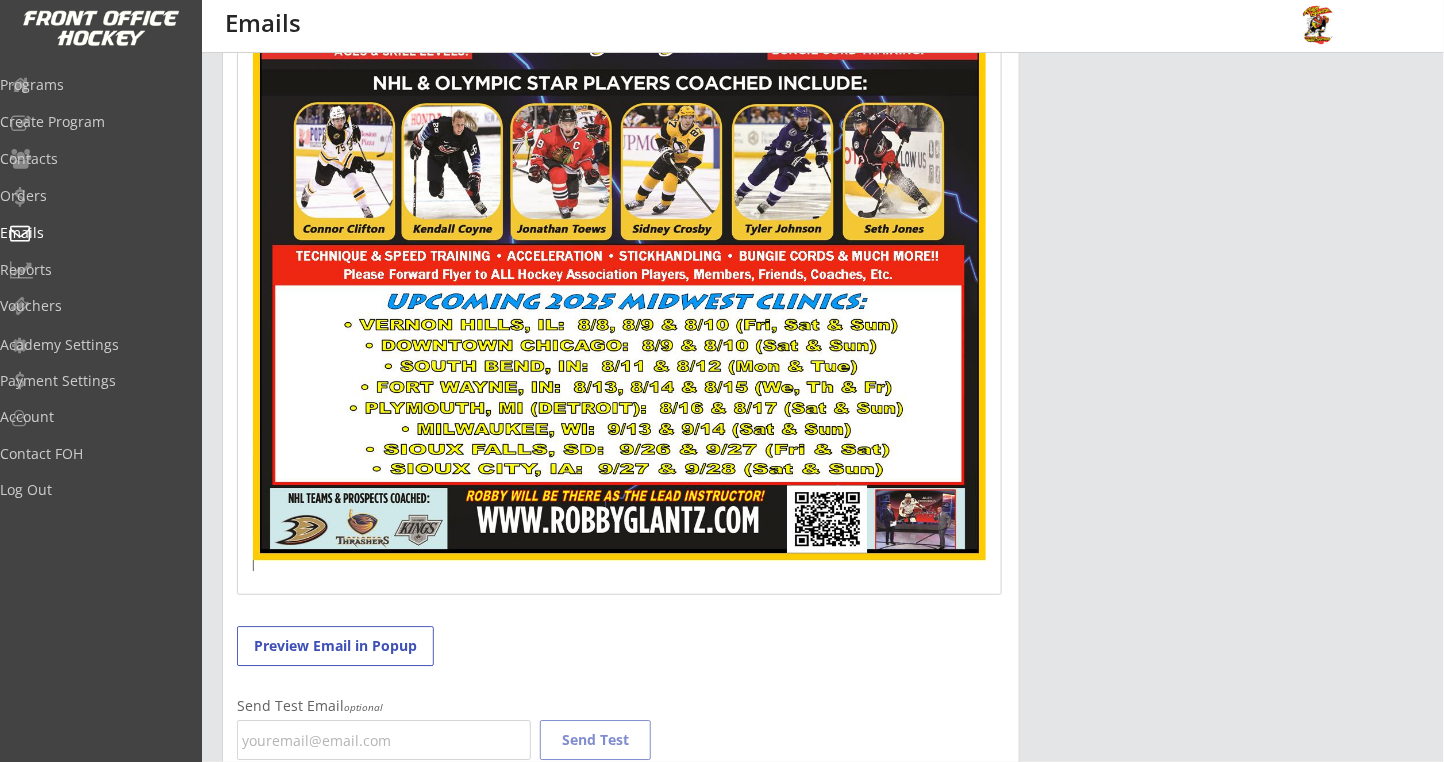 click at bounding box center (619, 96) 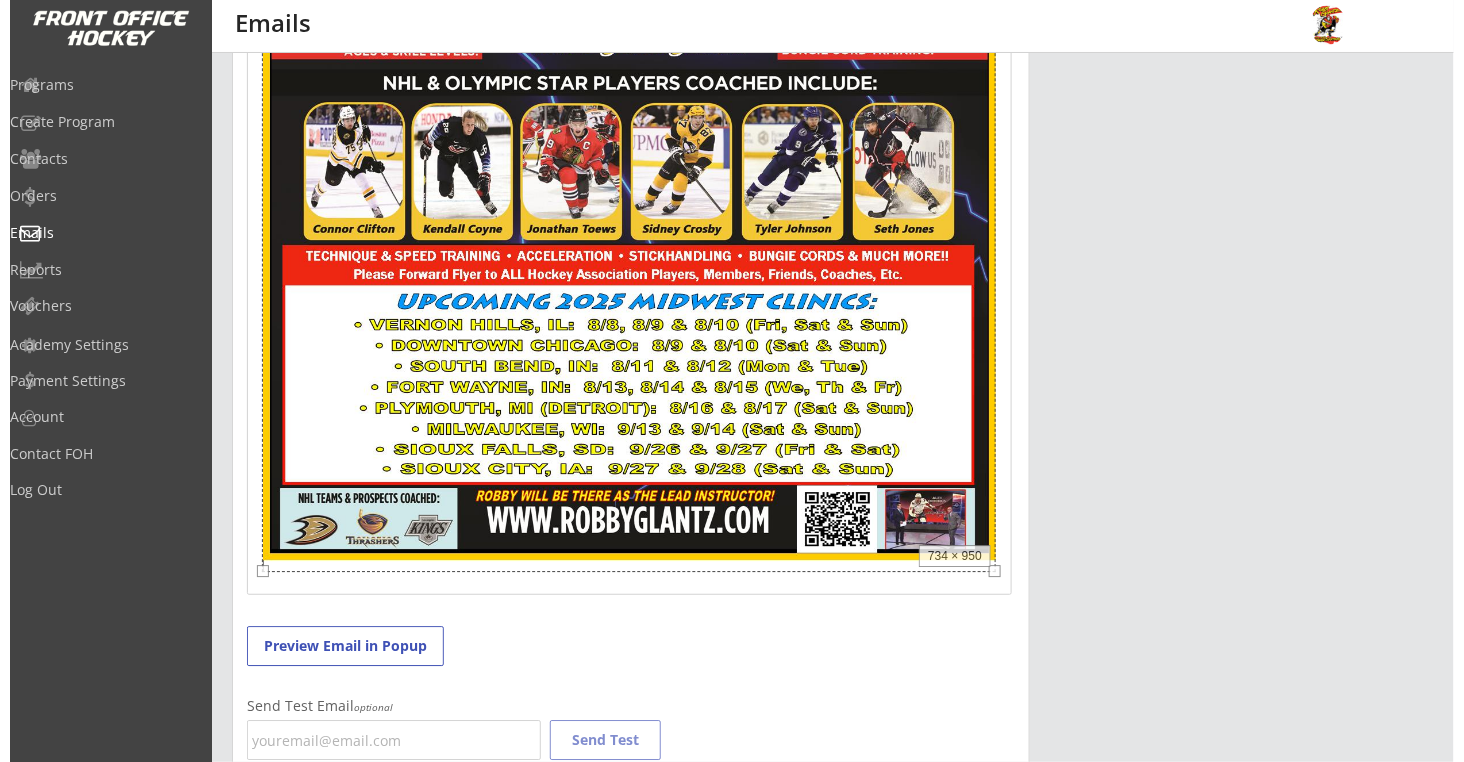 scroll, scrollTop: 1833, scrollLeft: 0, axis: vertical 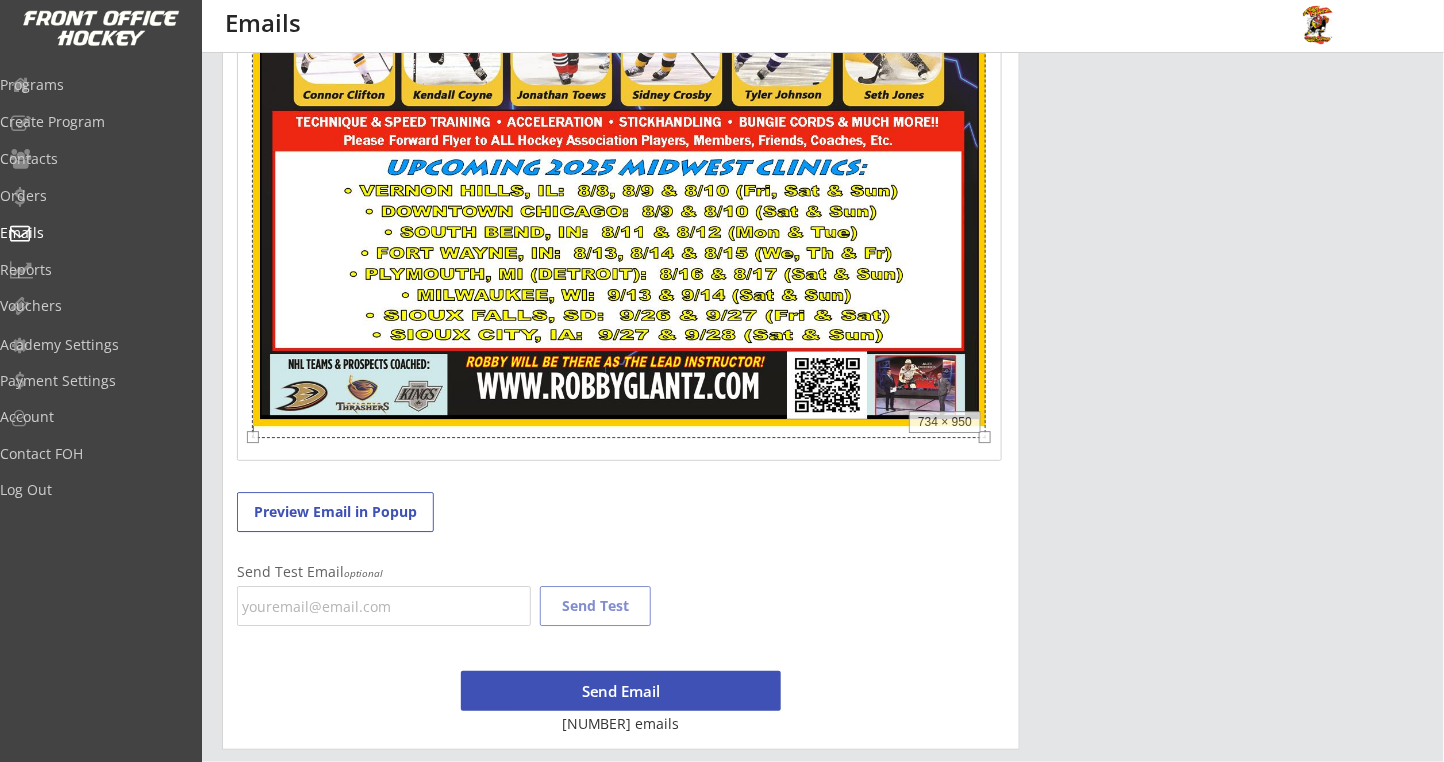 click on "Send Email" at bounding box center (621, 691) 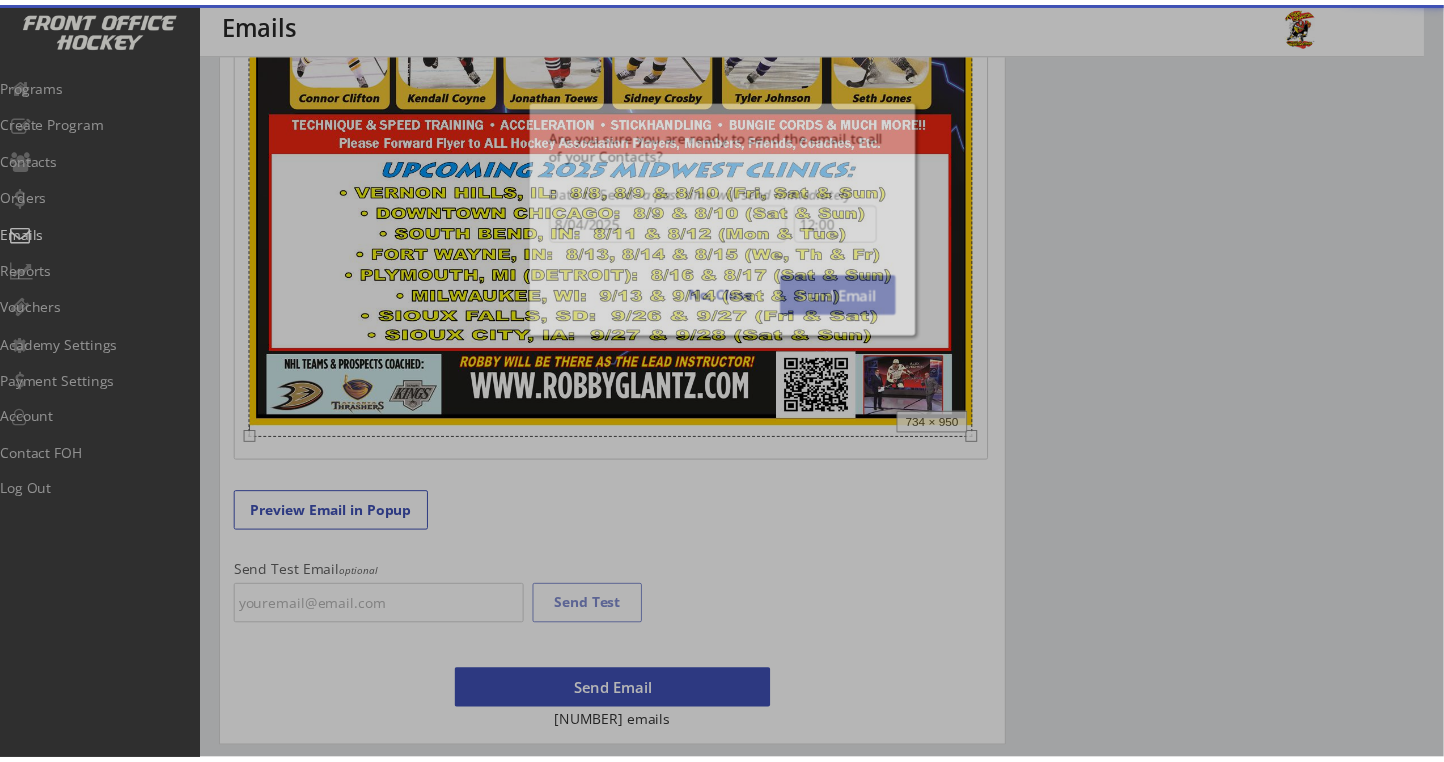 scroll, scrollTop: 700, scrollLeft: 0, axis: vertical 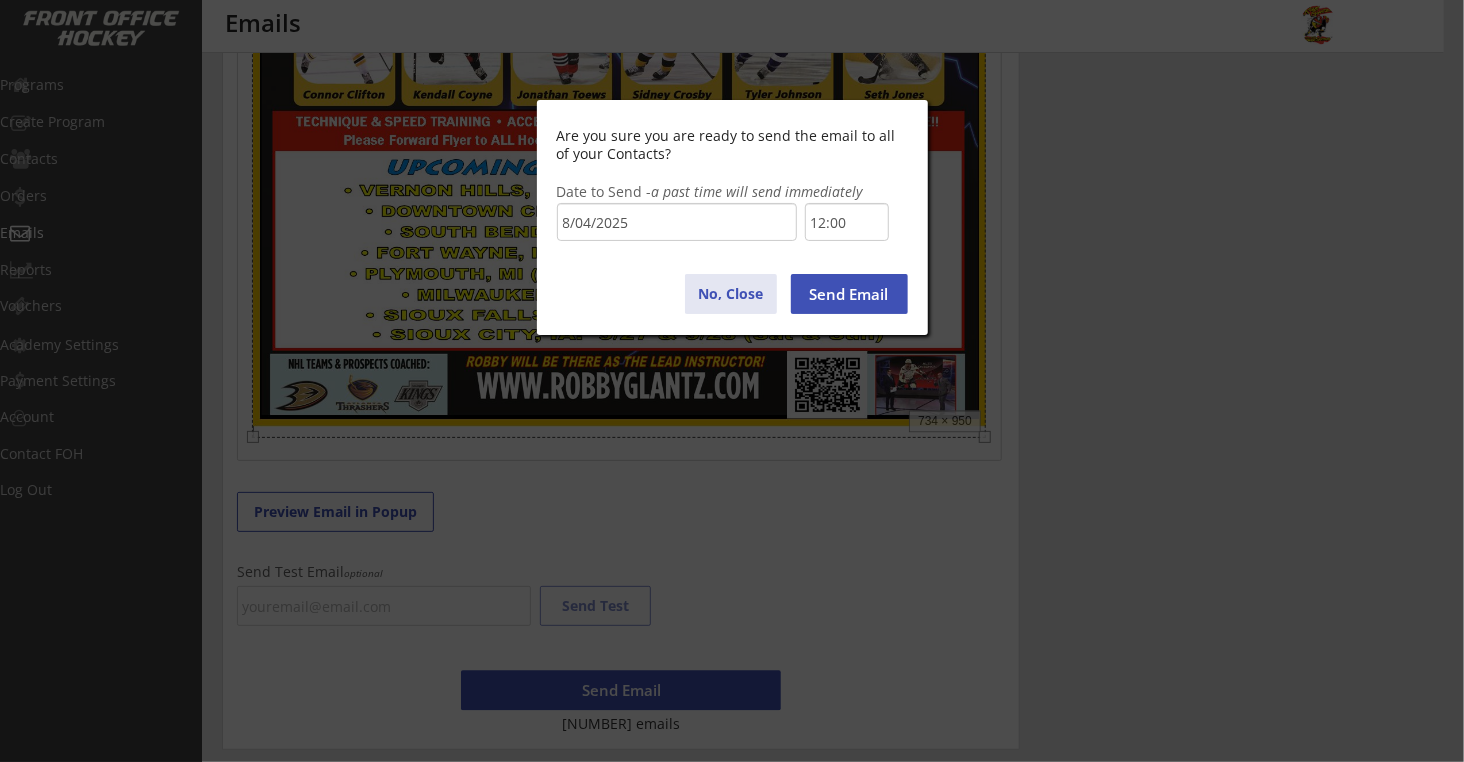 click on "No, Close" at bounding box center [731, 294] 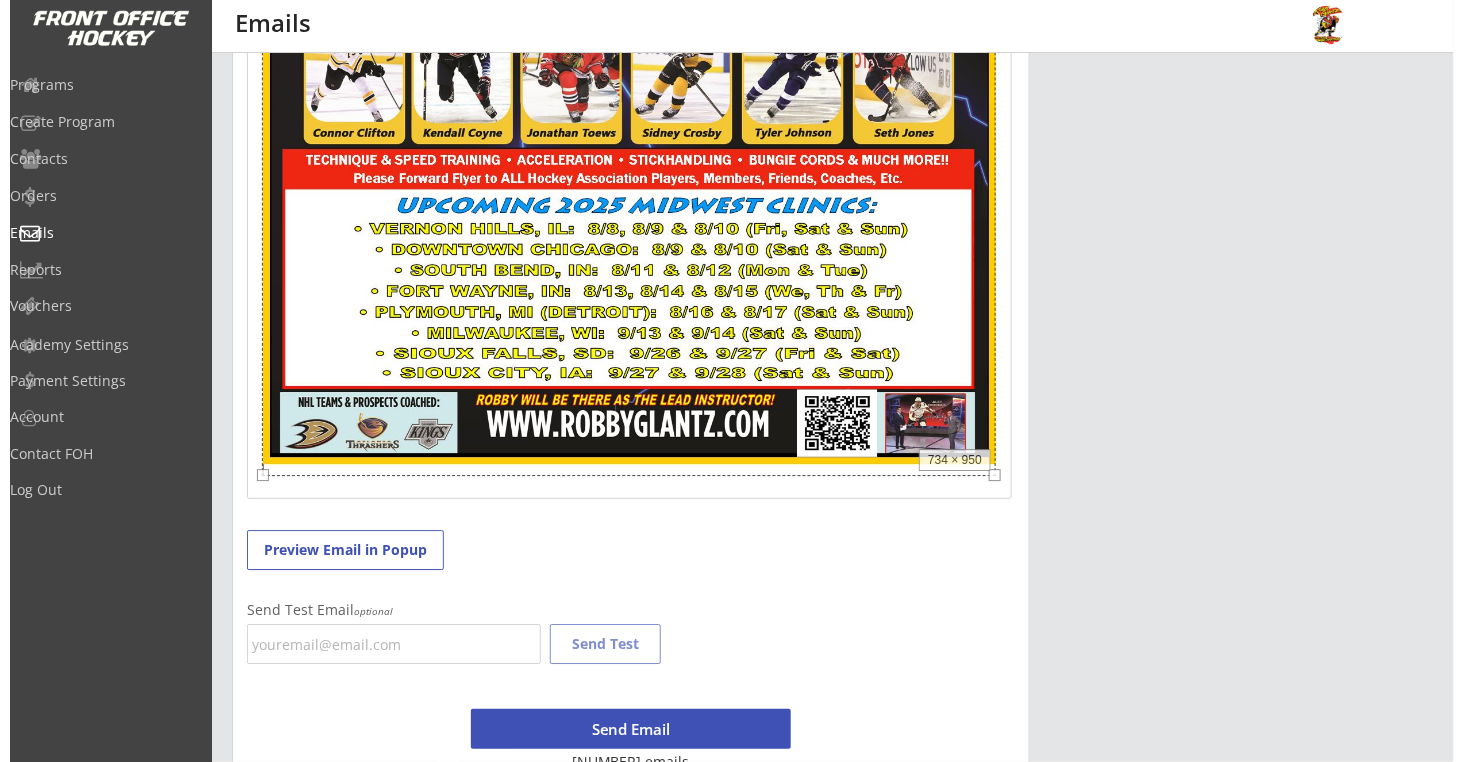 scroll, scrollTop: 1833, scrollLeft: 0, axis: vertical 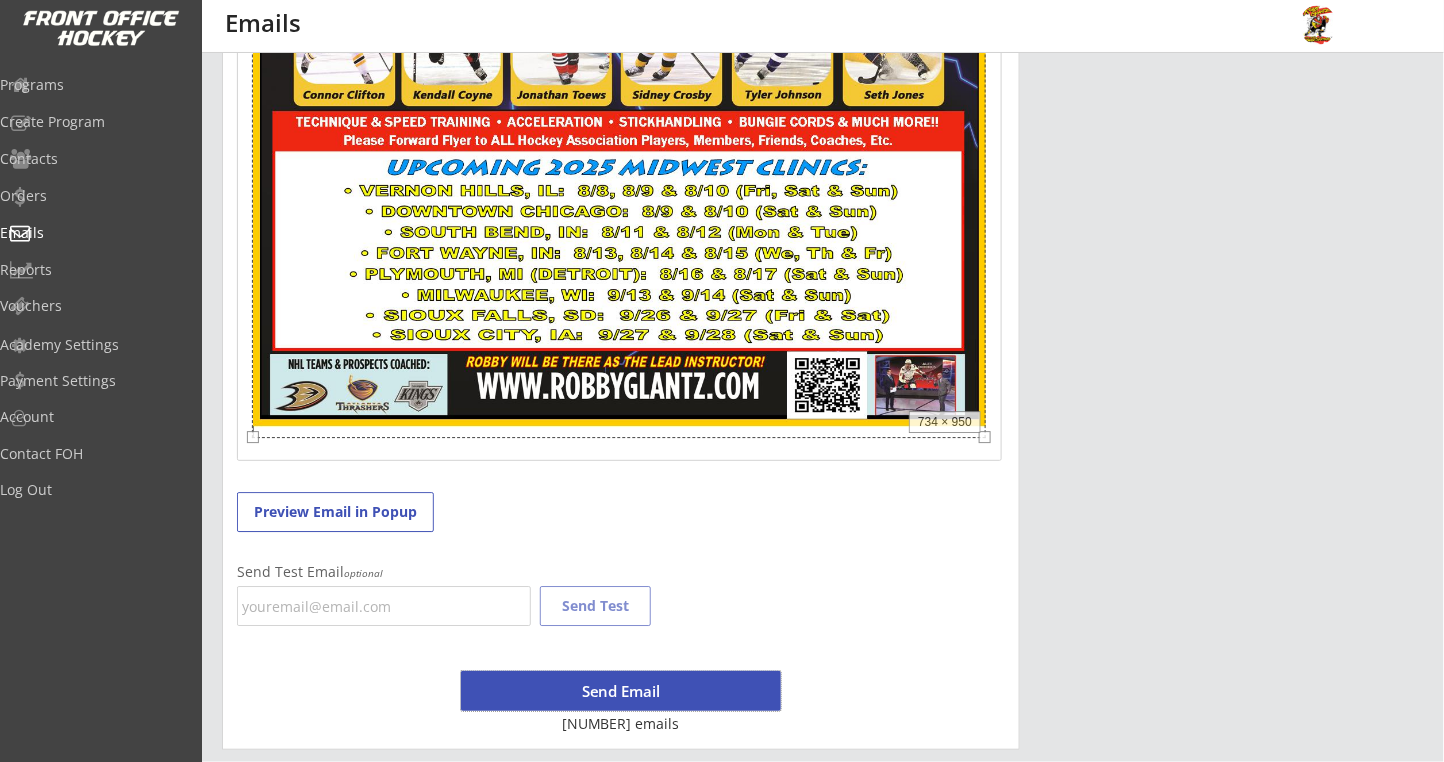 click on "Send Email" at bounding box center [621, 691] 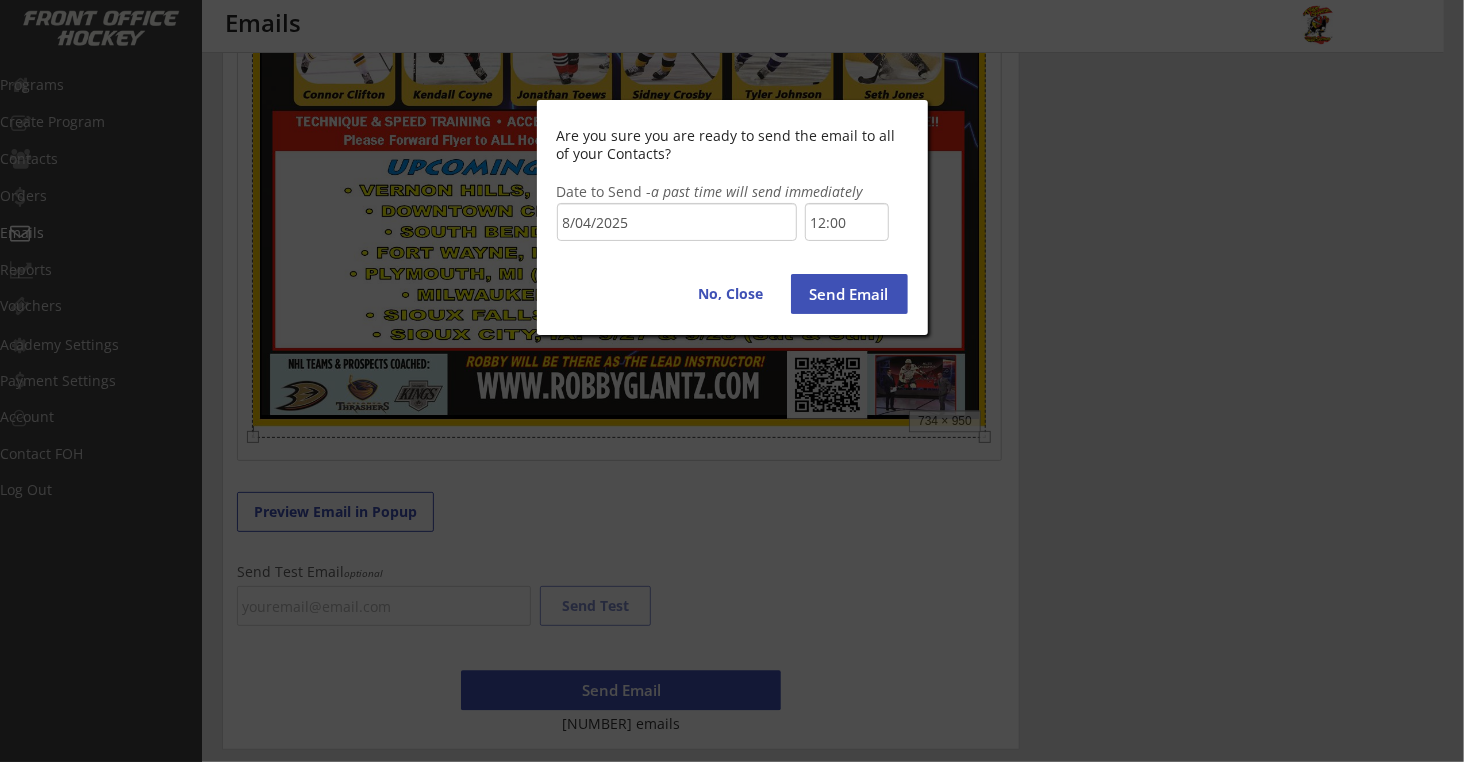 click on "Send Email" at bounding box center [849, 294] 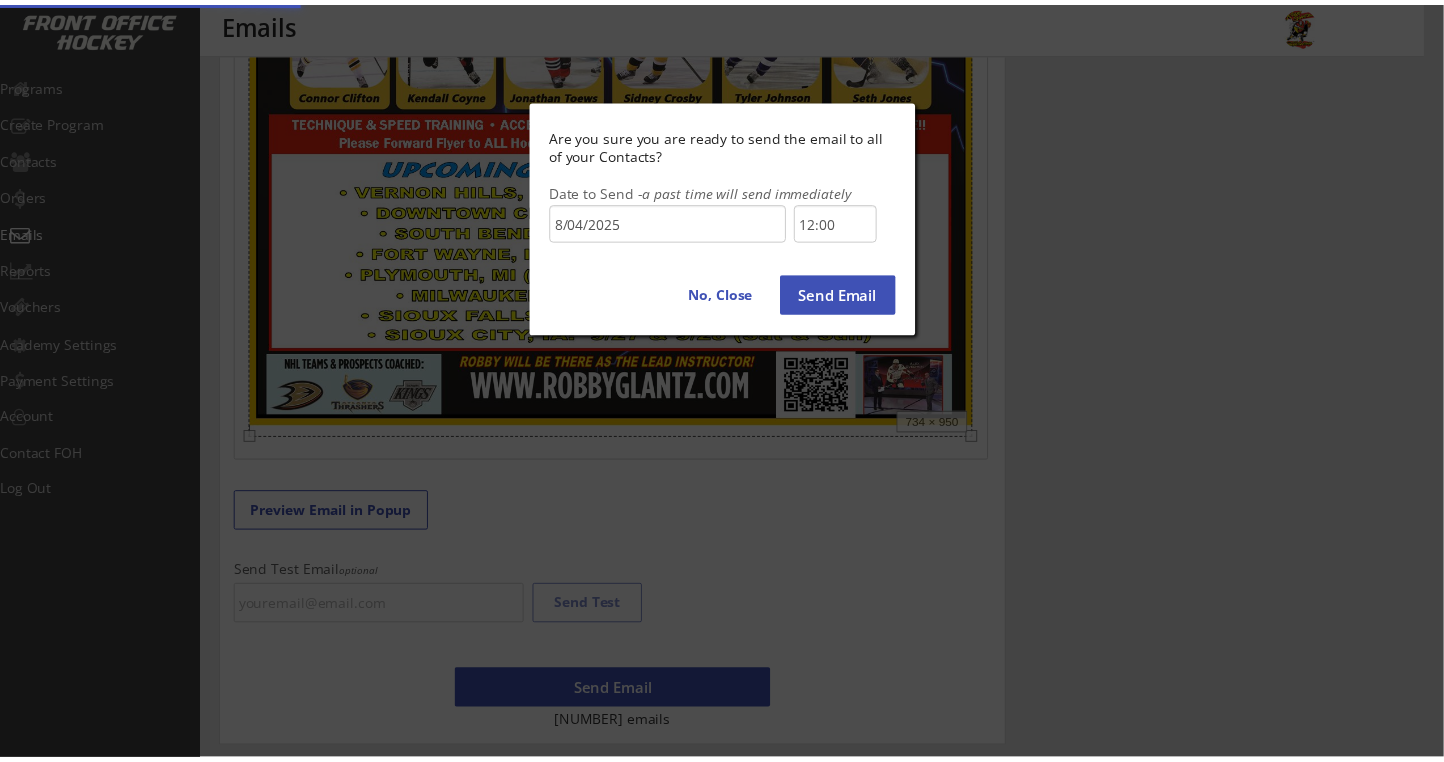 scroll, scrollTop: 1820, scrollLeft: 0, axis: vertical 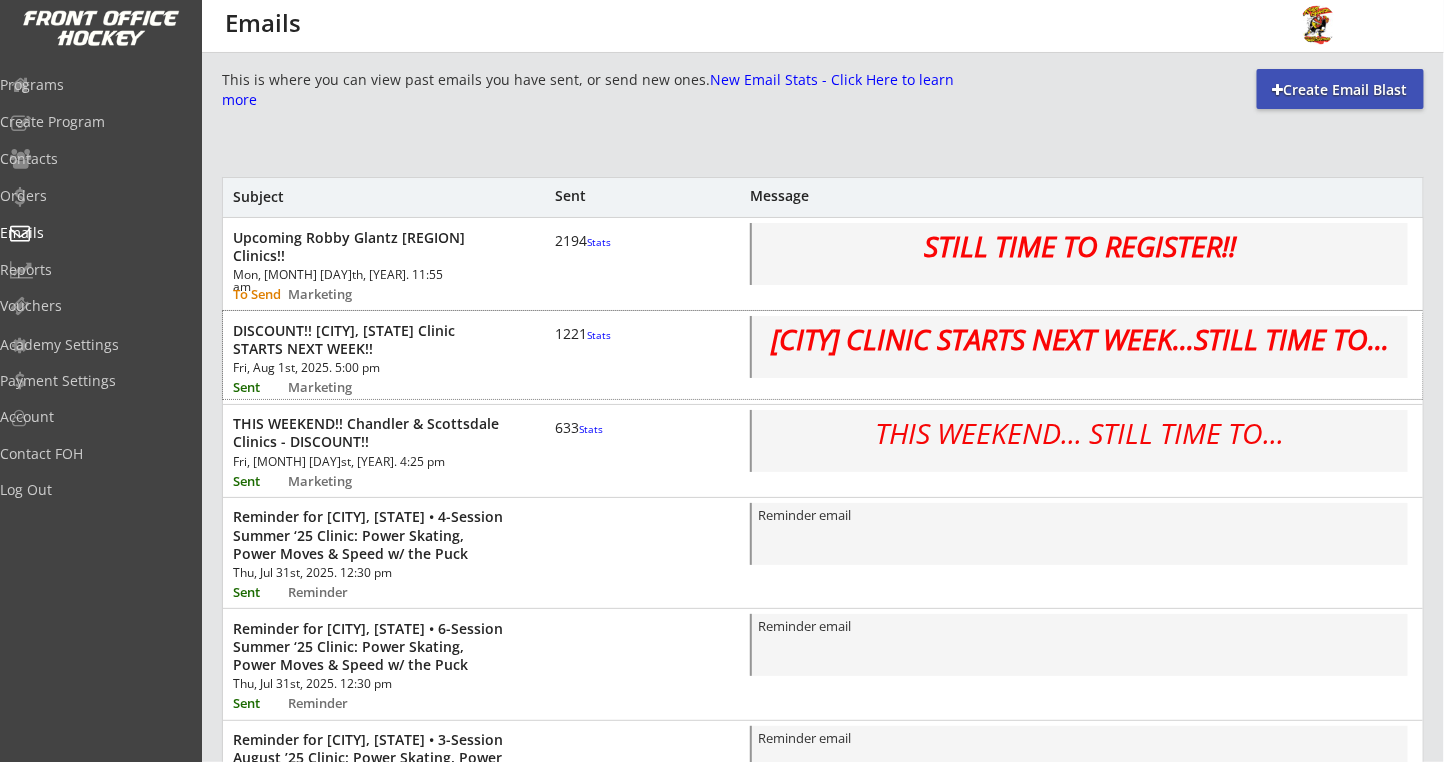 click on "Stats" at bounding box center (599, 335) 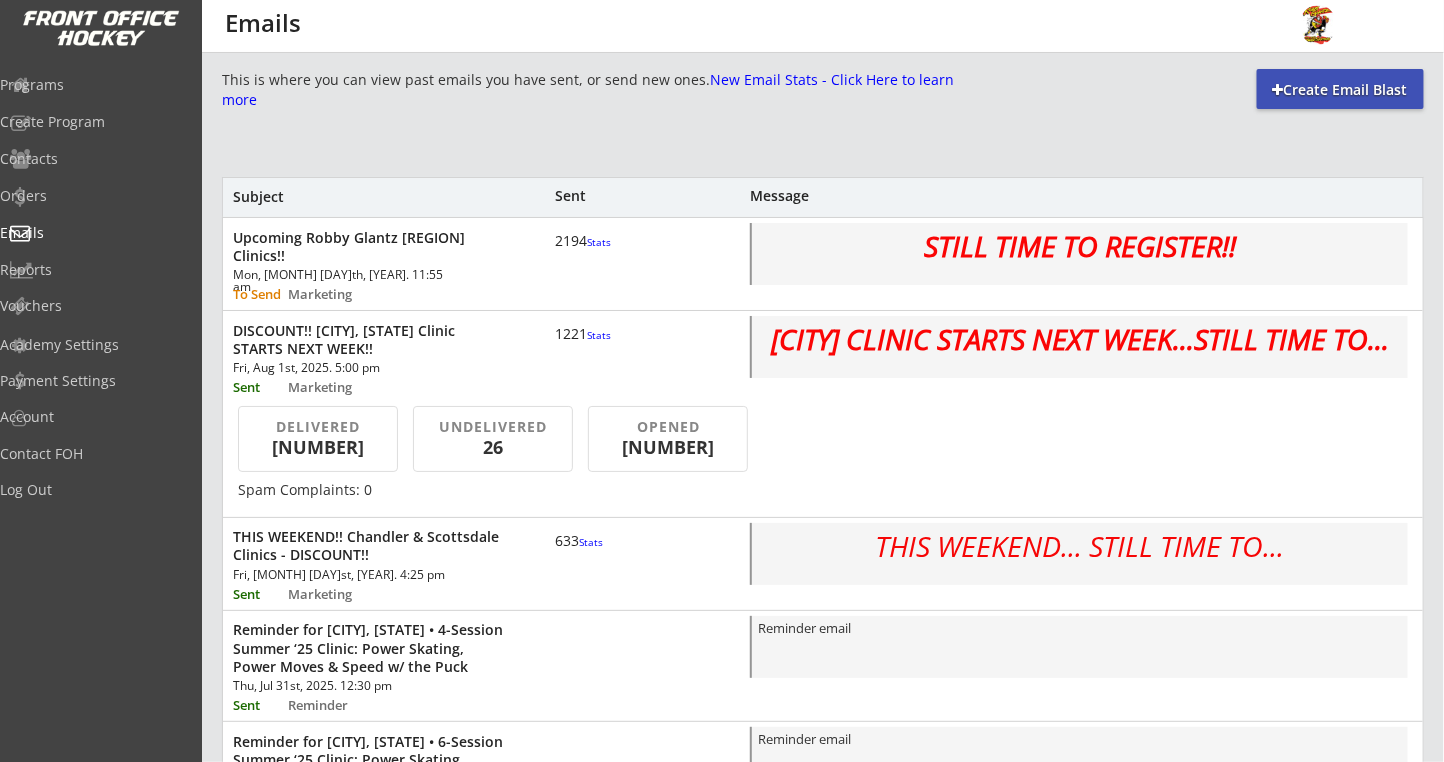 click on "Stats" at bounding box center [599, 335] 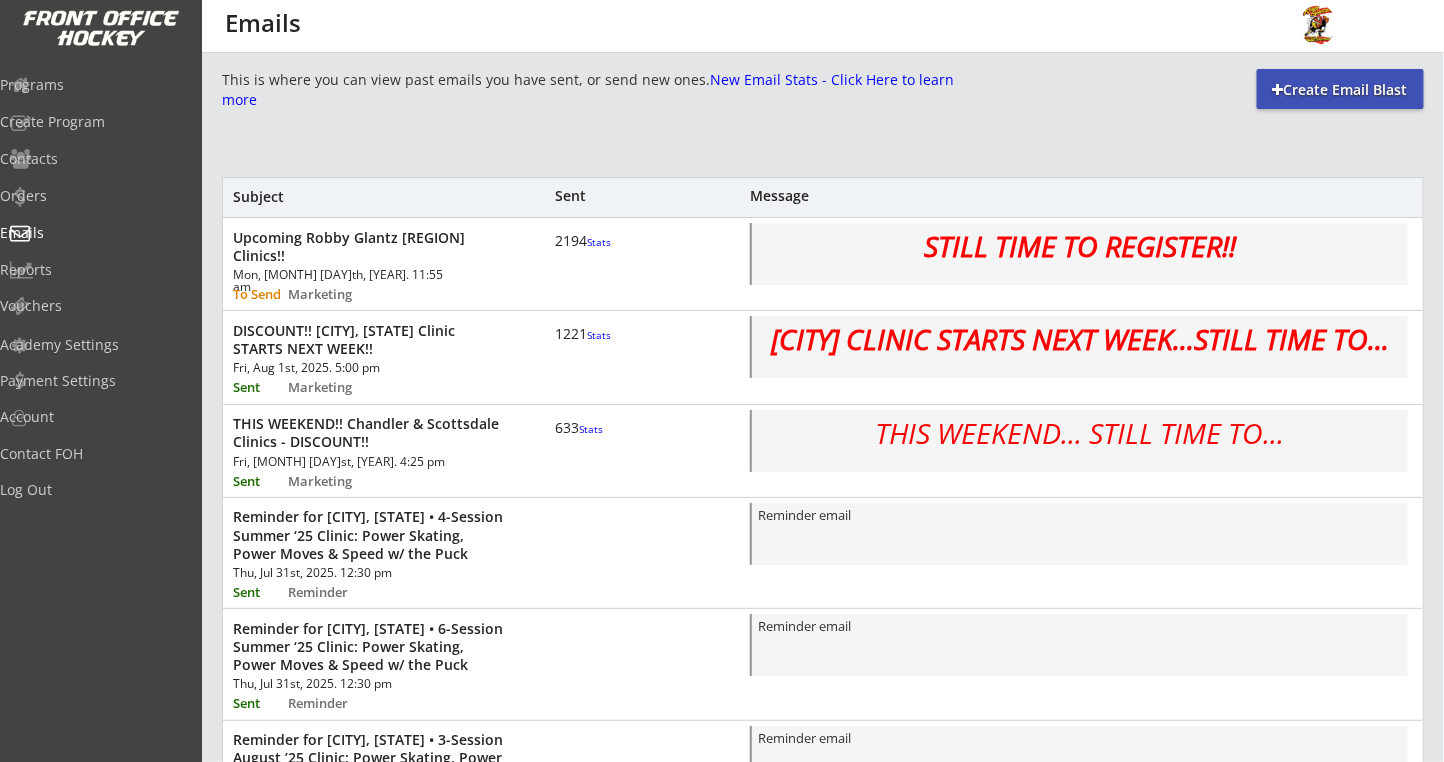 click on "Stats" at bounding box center [591, 429] 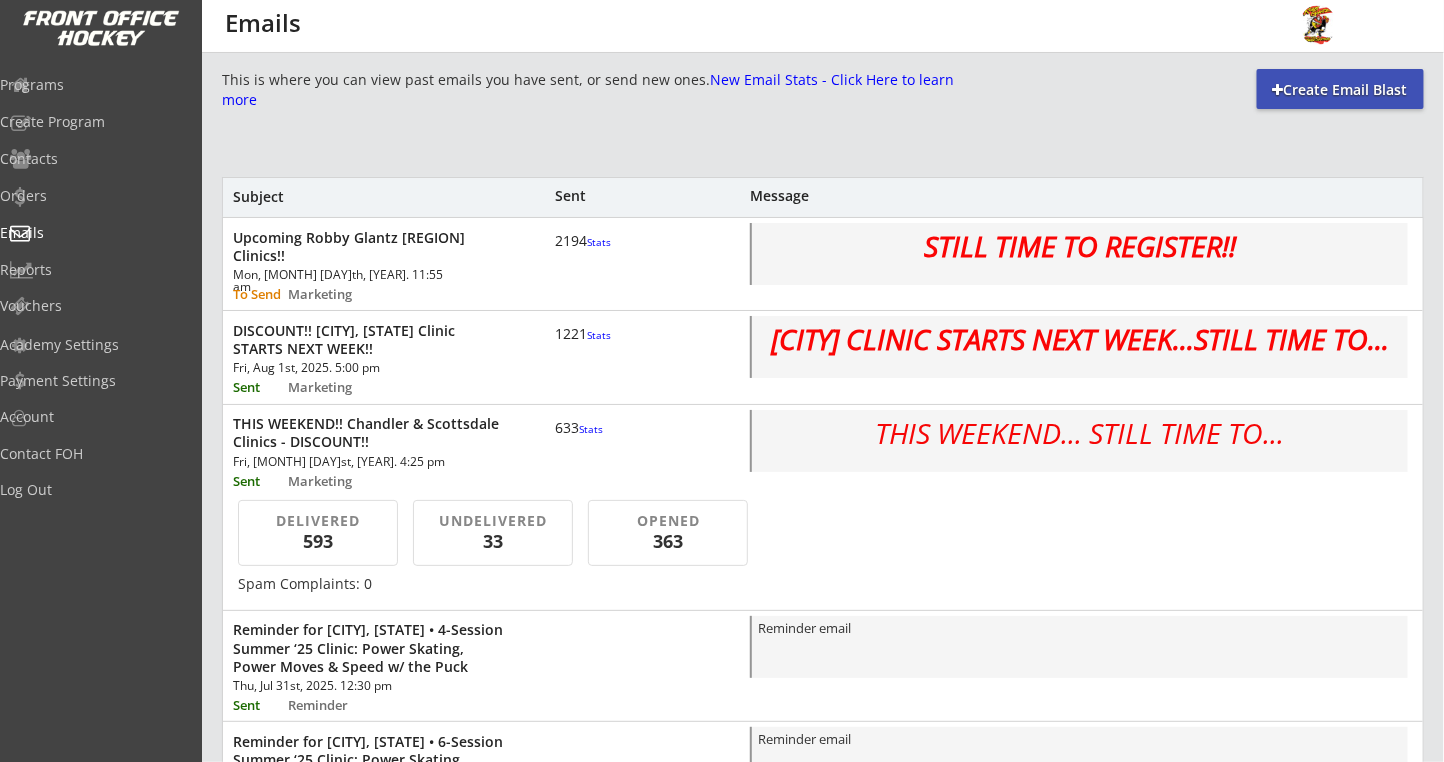 click on "Stats" at bounding box center [591, 429] 